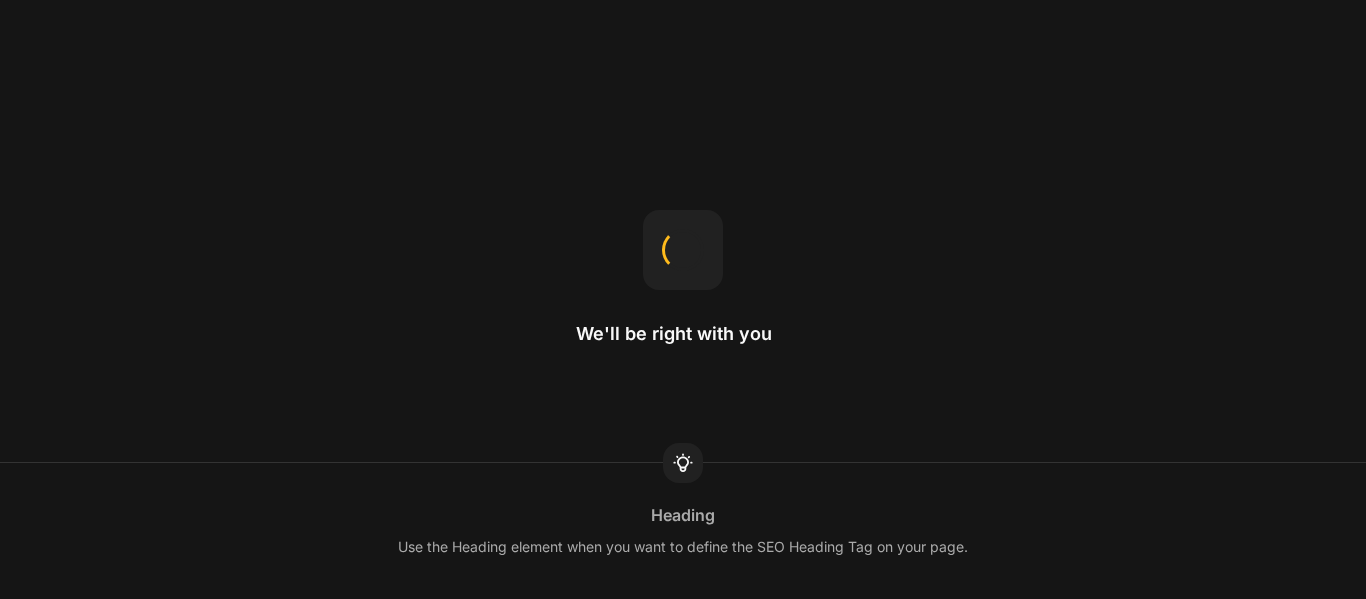 scroll, scrollTop: 0, scrollLeft: 0, axis: both 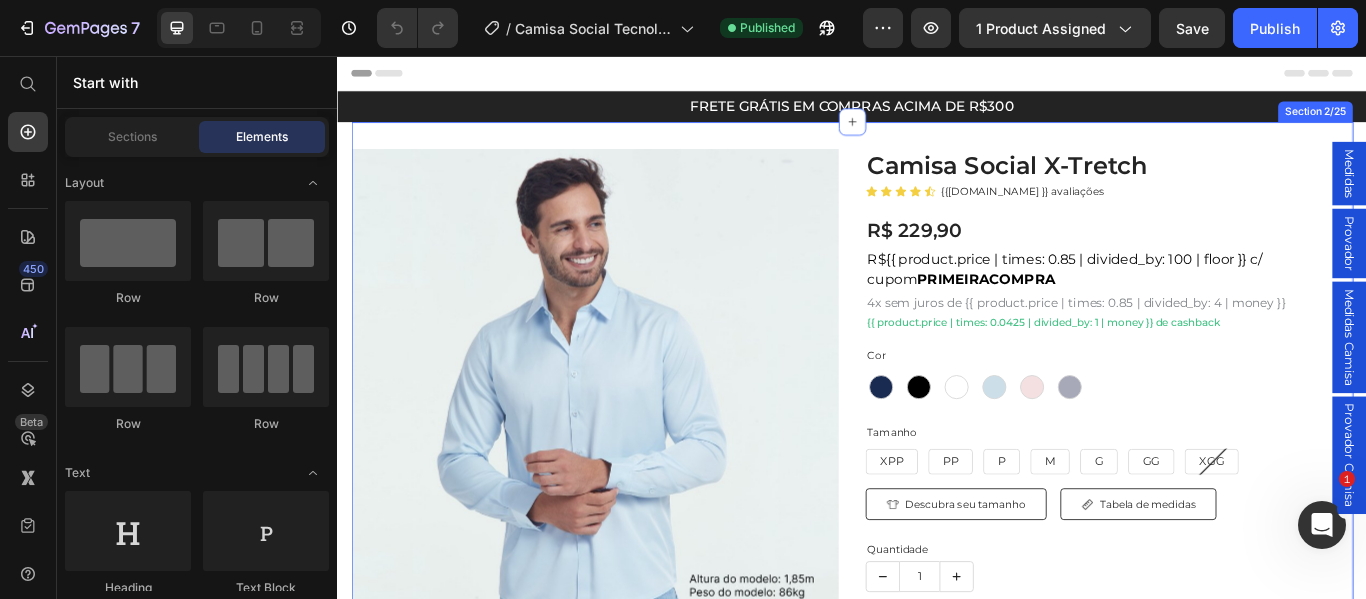 click on "Product Images Camisa Social X-Tretch Product Title Icon Icon Icon Icon Icon Icon List {{product.metafields.custom.reviews }} avaliações Text Block Row R$ 229,90 Product Price R${{ product.price | times: 0.85 | divided_by: 100 | floor }}  c/ cupom PRIMEIRACOMPRA Text Block 4x sem juros de {{ product.price | times: 0.85 | divided_by: 4 | money }} Text Block {{ product.price | times: 0.0425 | divided_by: 1 | money }} de cashback Text Block Row Row Camisa Social X-Tretch Product Title Icon Icon Icon Icon Icon Icon List {{product.metafields.custom.reviews }} avaliações Text Block Row R$ 229,90 Product Price R${{ product.price | times: 0.85 | divided_by: 100 | floor }} c/ cupom  PRIMEIRACOMPRA Text Block 4x sem juros de {{ product.price | times: 0.85 | divided_by: 4 | money }} Text Block {{ product.price | times: 0.0425 | divided_by: 1 | money }} de cashback Text Block Row Cor Azul Marinho Azul Marinho Preto Preto Branco Branco Azul Claro Azul Claro Rosa Claro Rosa Claro Cinza P" at bounding box center (937, 526) 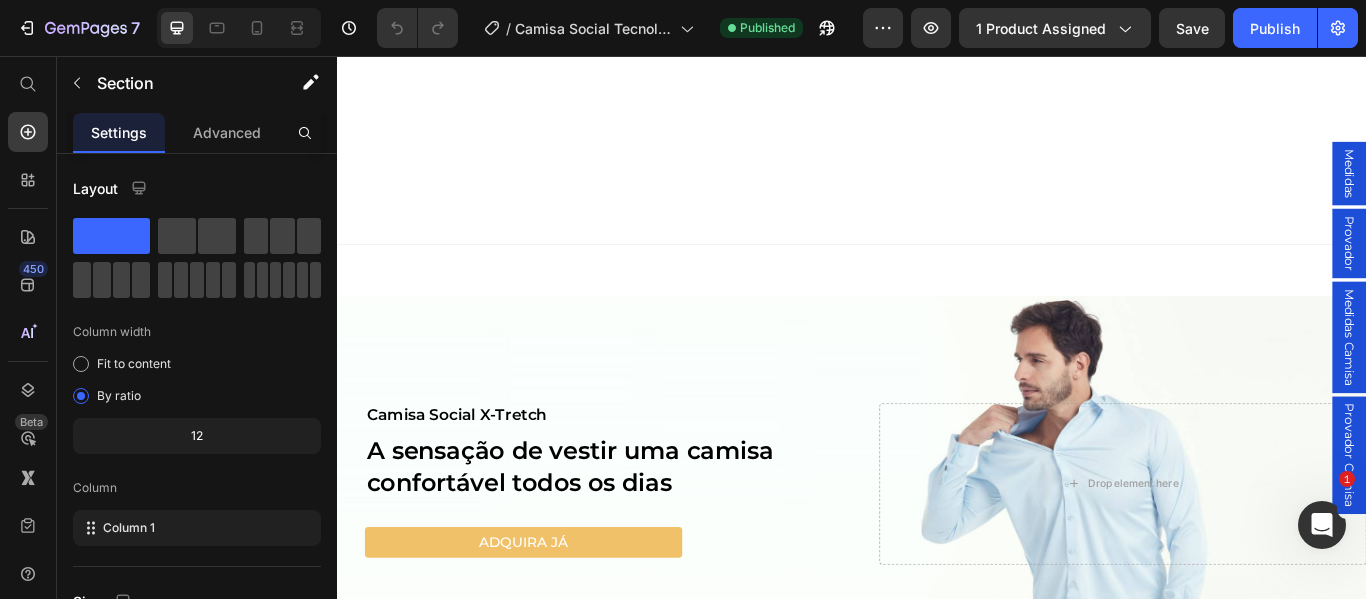 scroll, scrollTop: 2600, scrollLeft: 0, axis: vertical 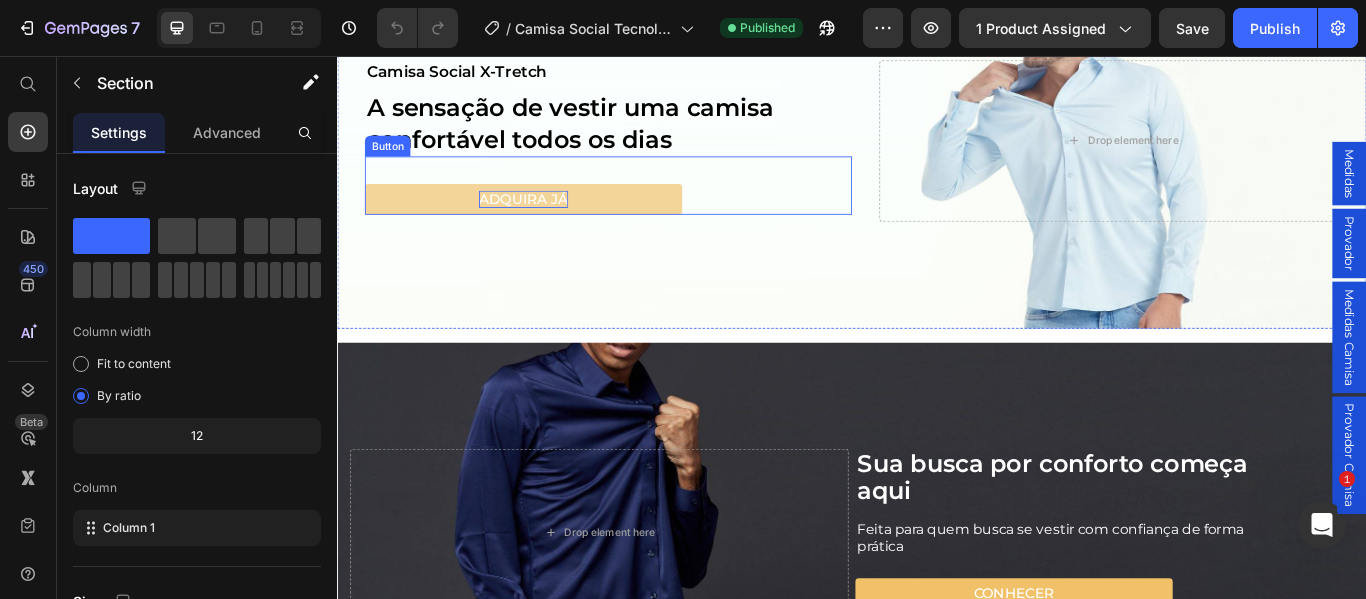 click on "ADQUIRA JÁ" at bounding box center (554, 223) 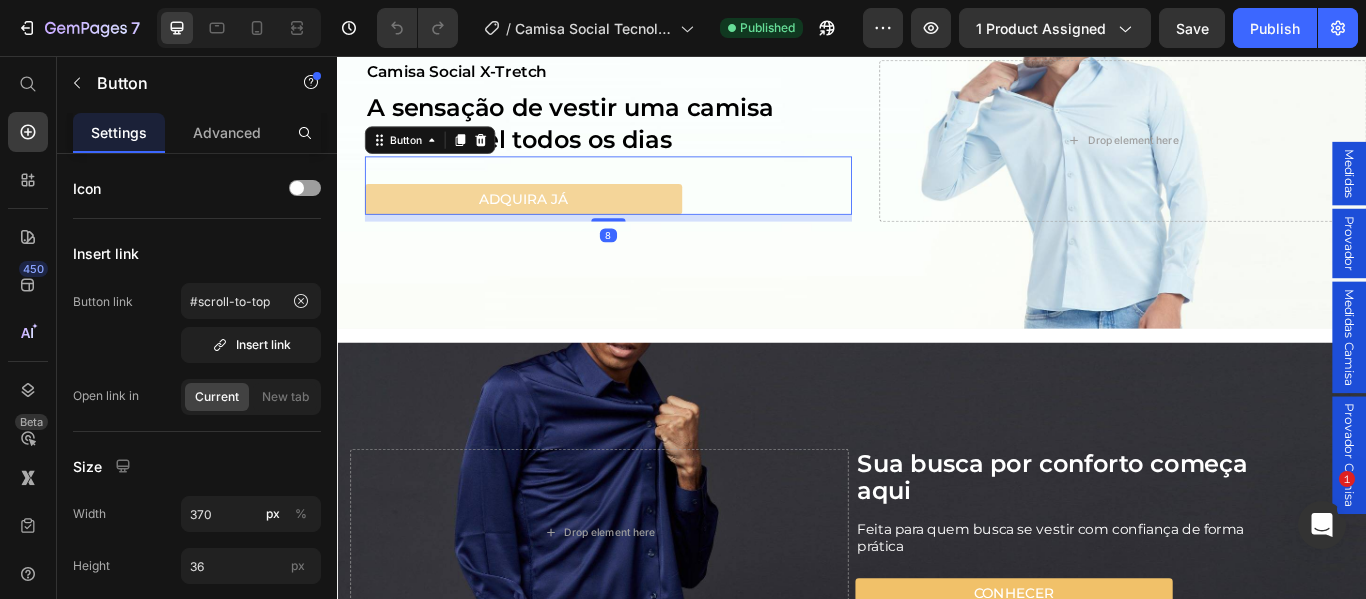 click on "ADQUIRA JÁ" at bounding box center [554, 223] 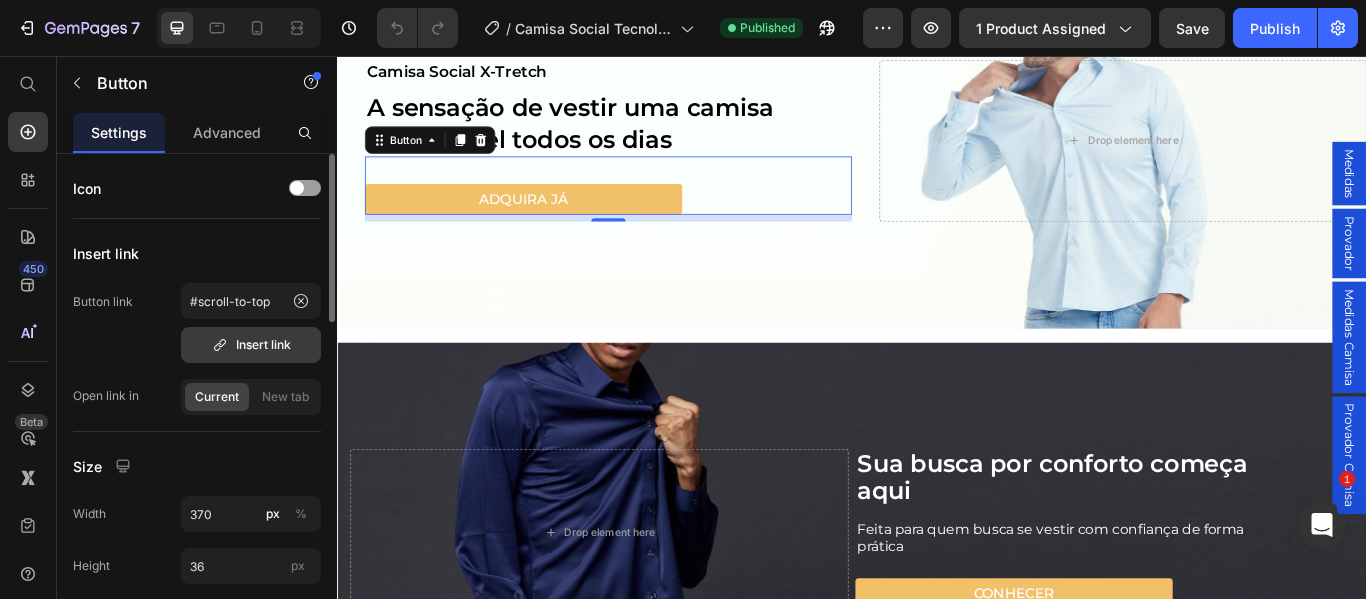 click on "Insert link" at bounding box center [251, 345] 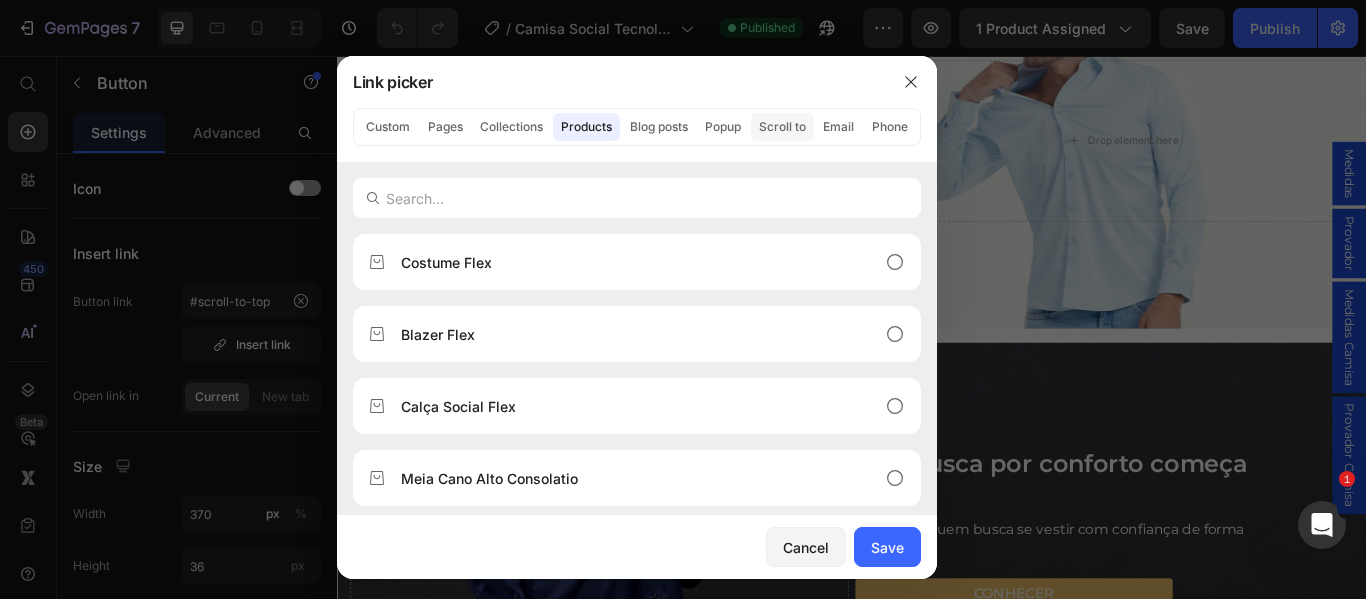 click on "Scroll to" 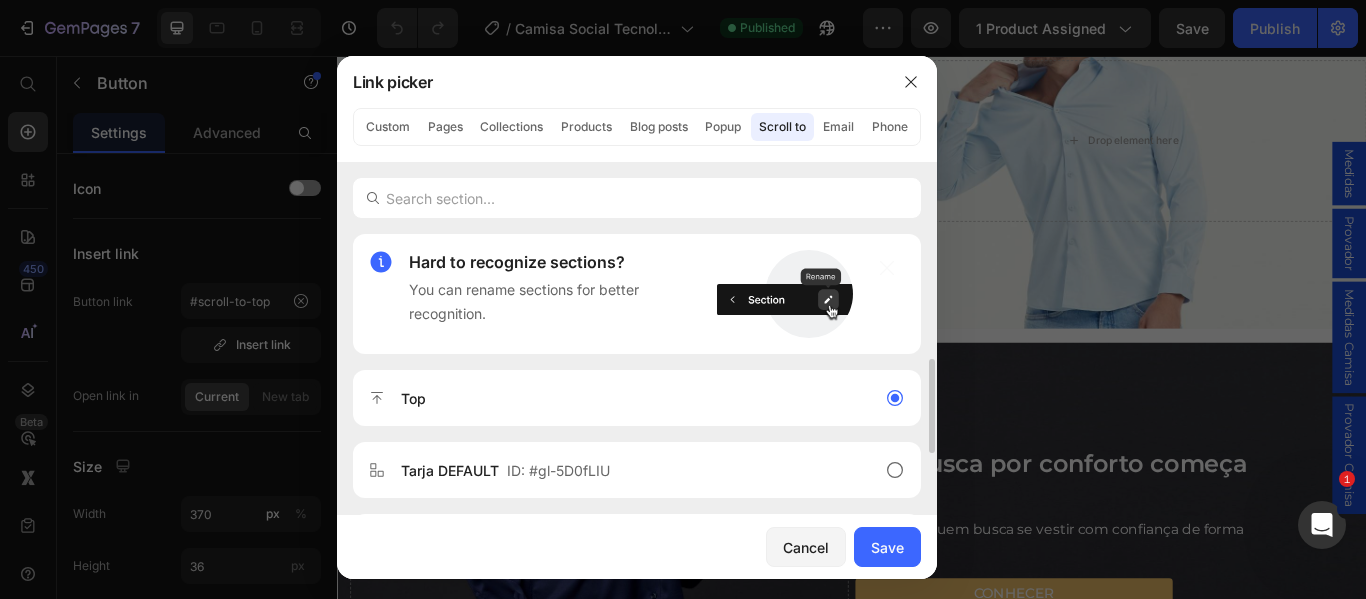 scroll, scrollTop: 100, scrollLeft: 0, axis: vertical 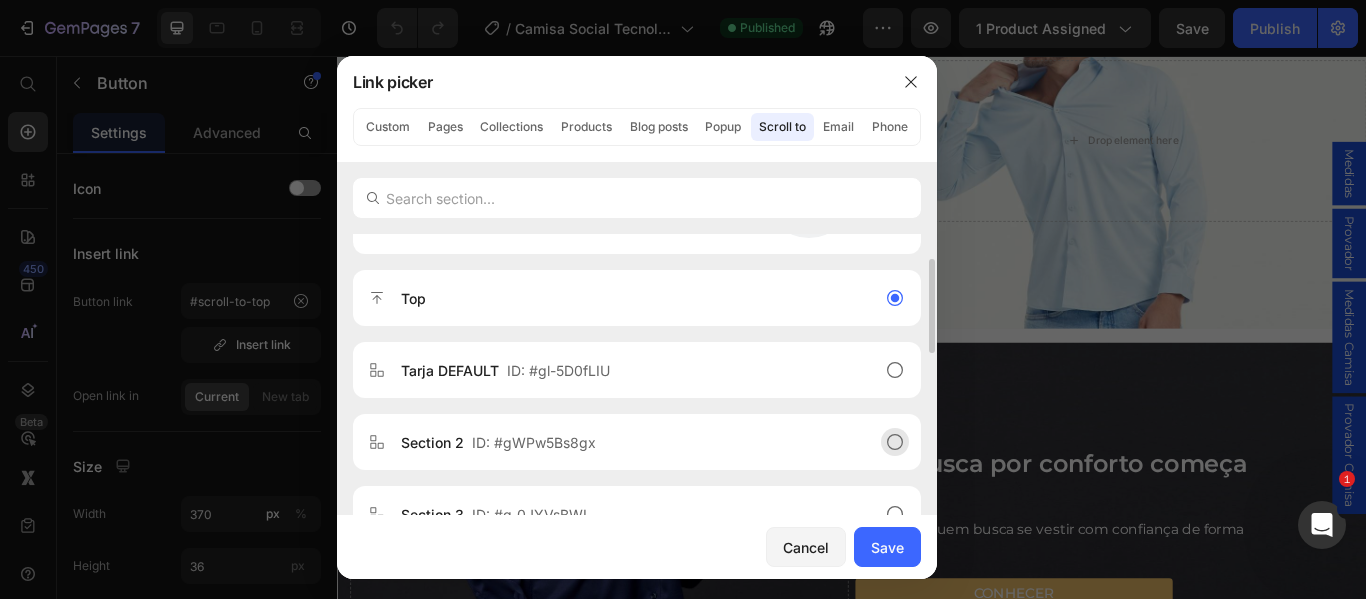 click on "ID: #gWPw5Bs8gx" at bounding box center (534, 442) 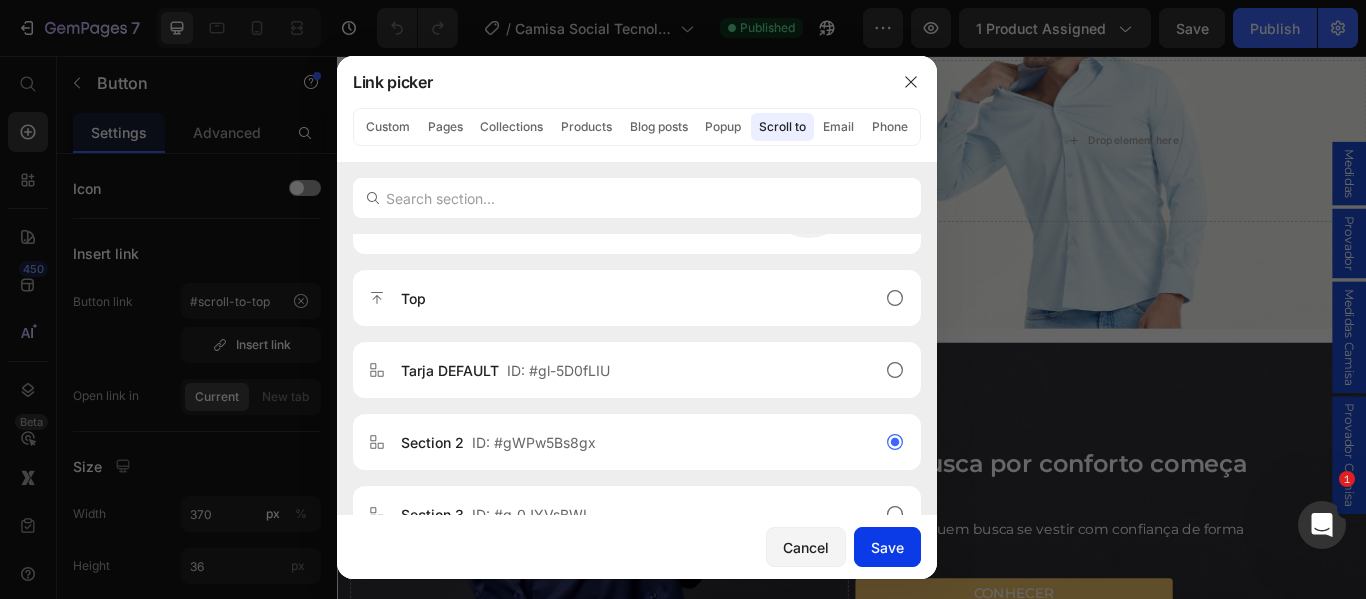 drag, startPoint x: 891, startPoint y: 538, endPoint x: 415, endPoint y: 457, distance: 482.84262 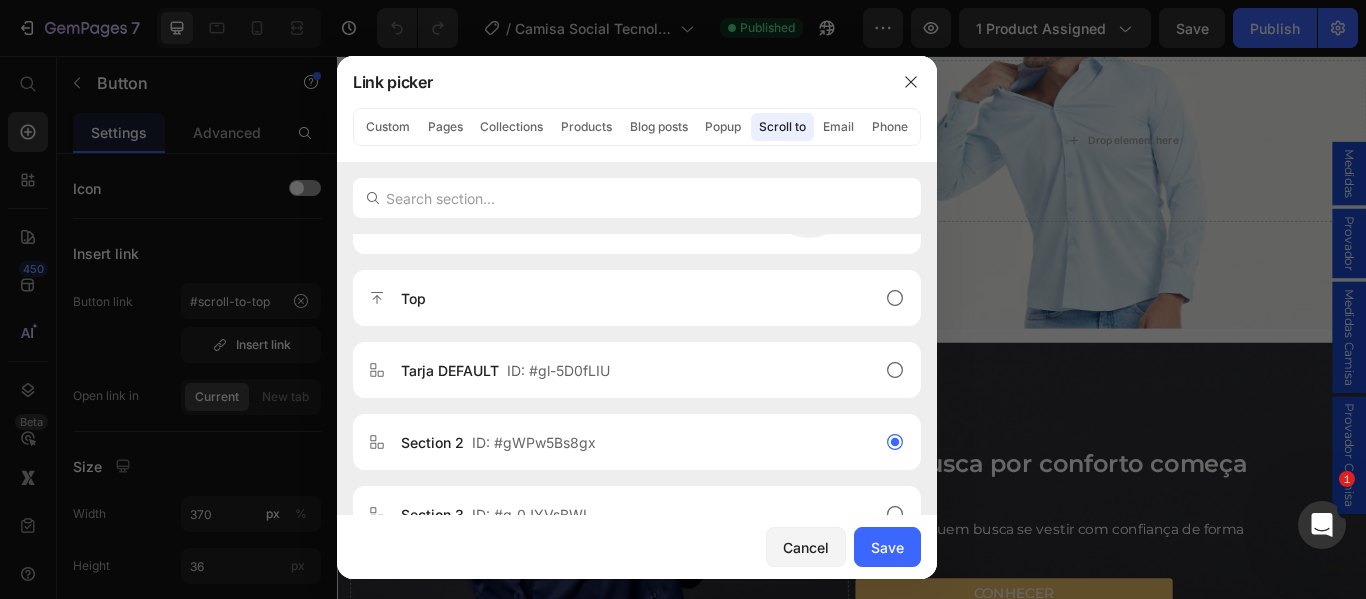type on "#gWPw5Bs8gx" 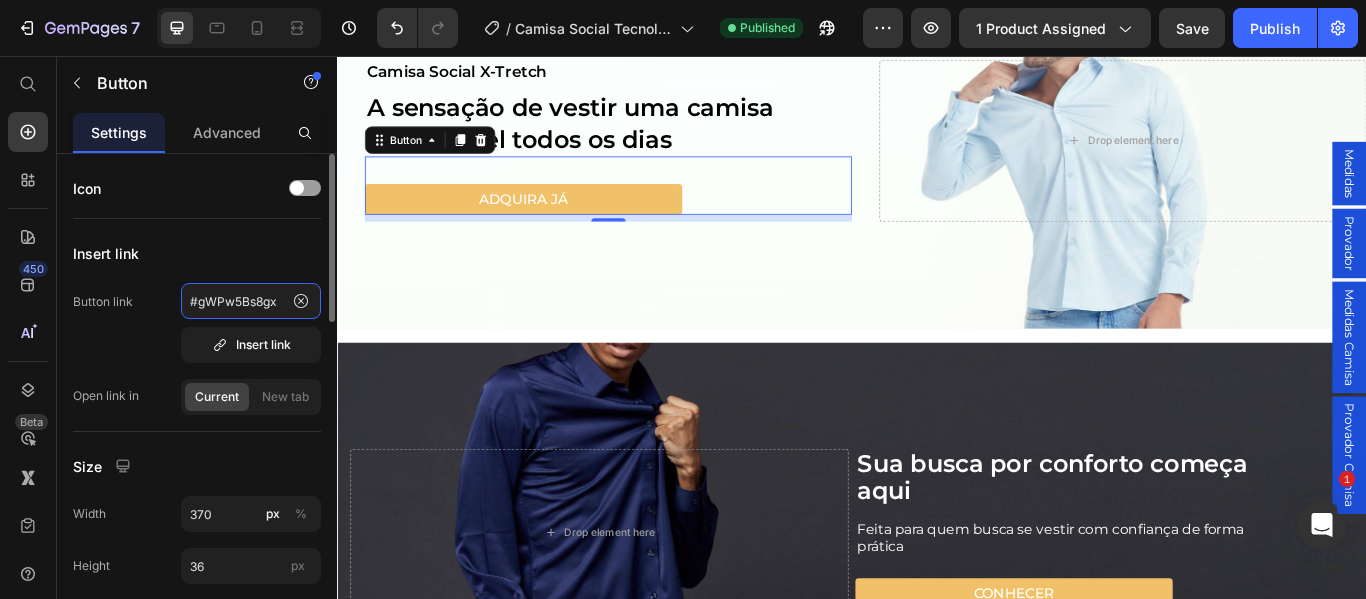 click on "#gWPw5Bs8gx" 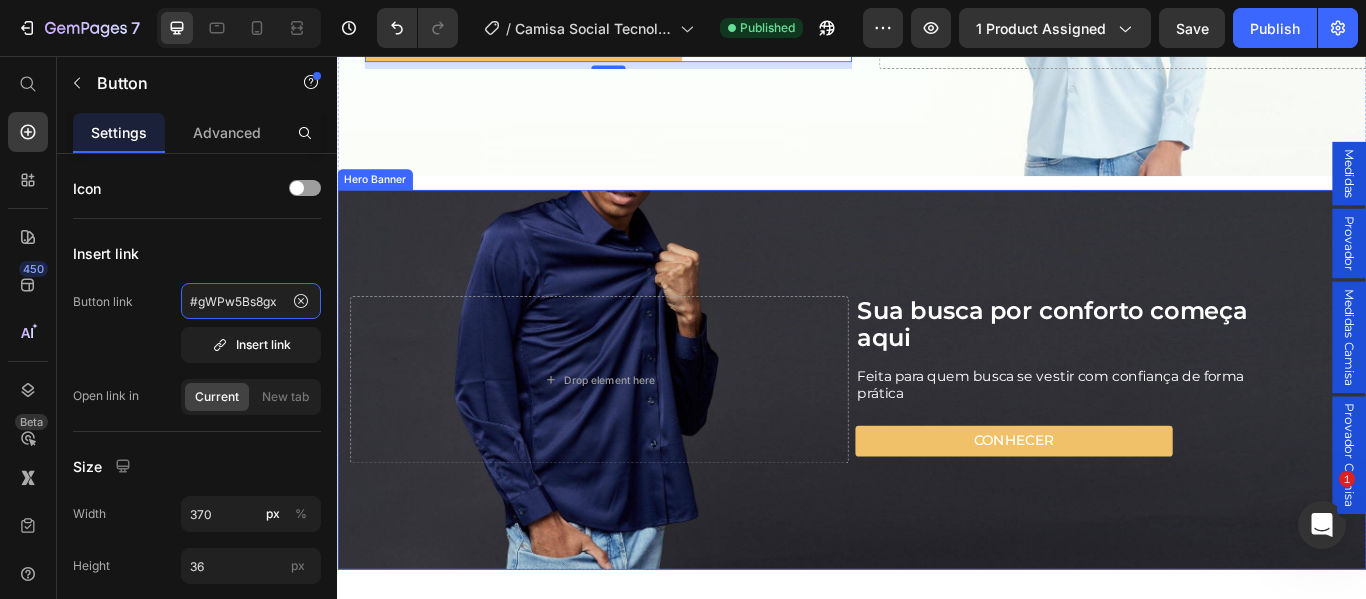 scroll, scrollTop: 2800, scrollLeft: 0, axis: vertical 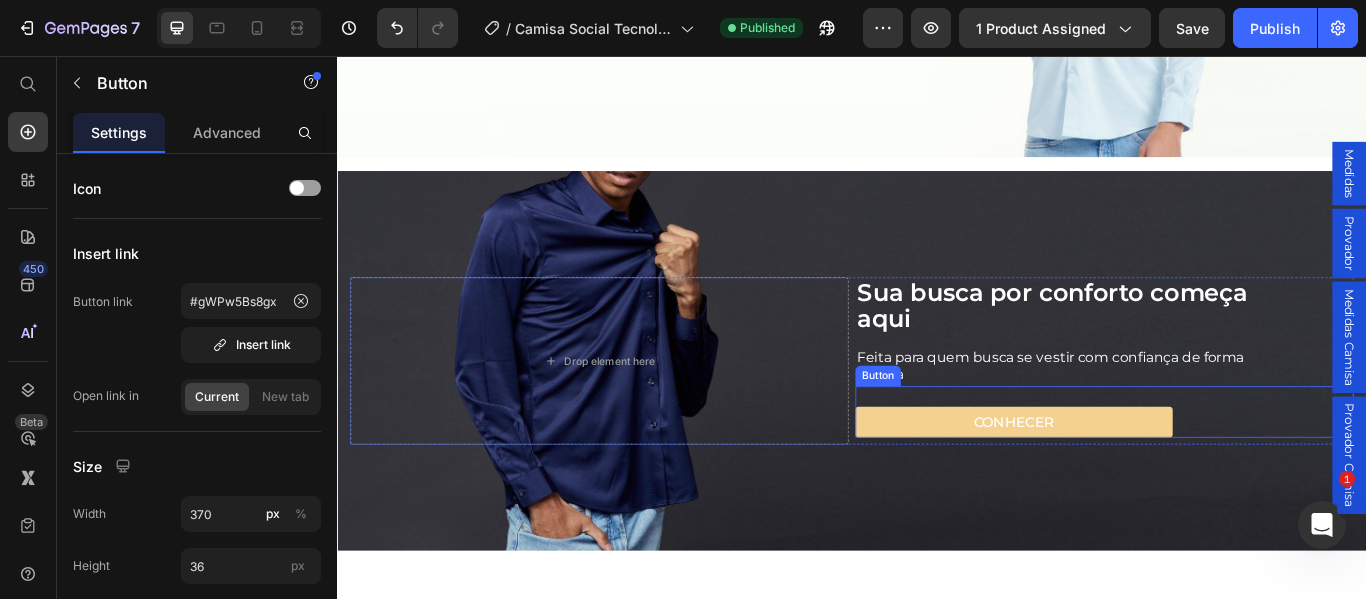 drag, startPoint x: 1044, startPoint y: 462, endPoint x: 914, endPoint y: 428, distance: 134.37262 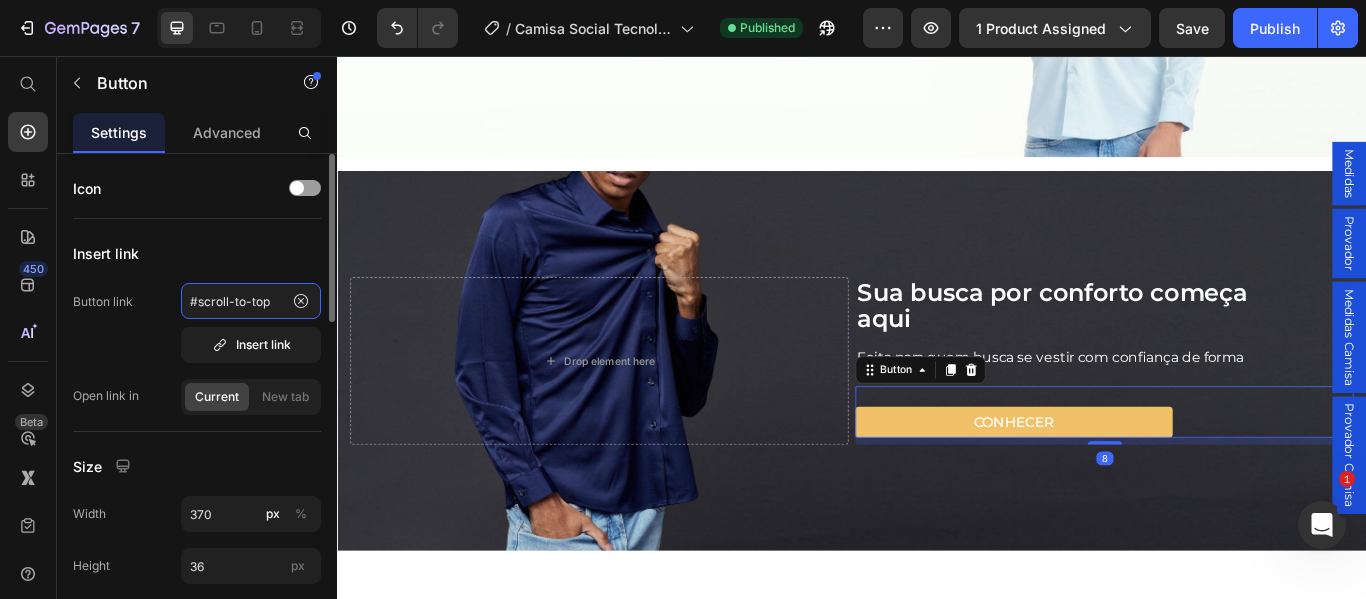 click on "#scroll-to-top" 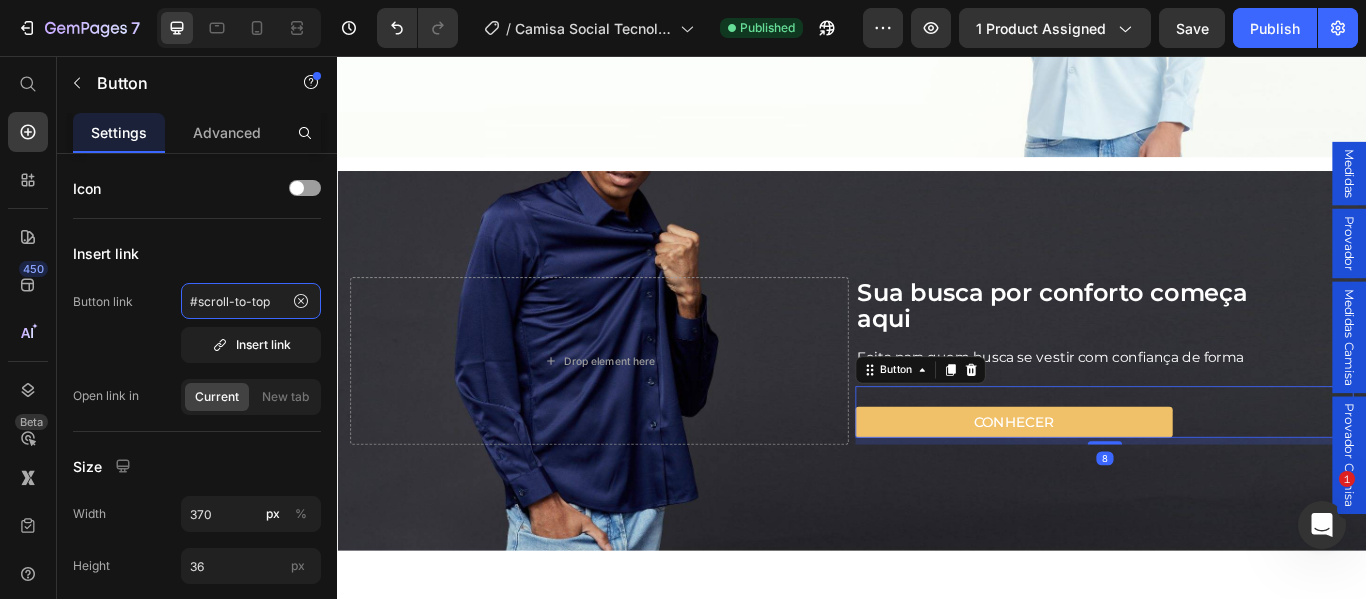 type on "#gWPw5Bs8gx" 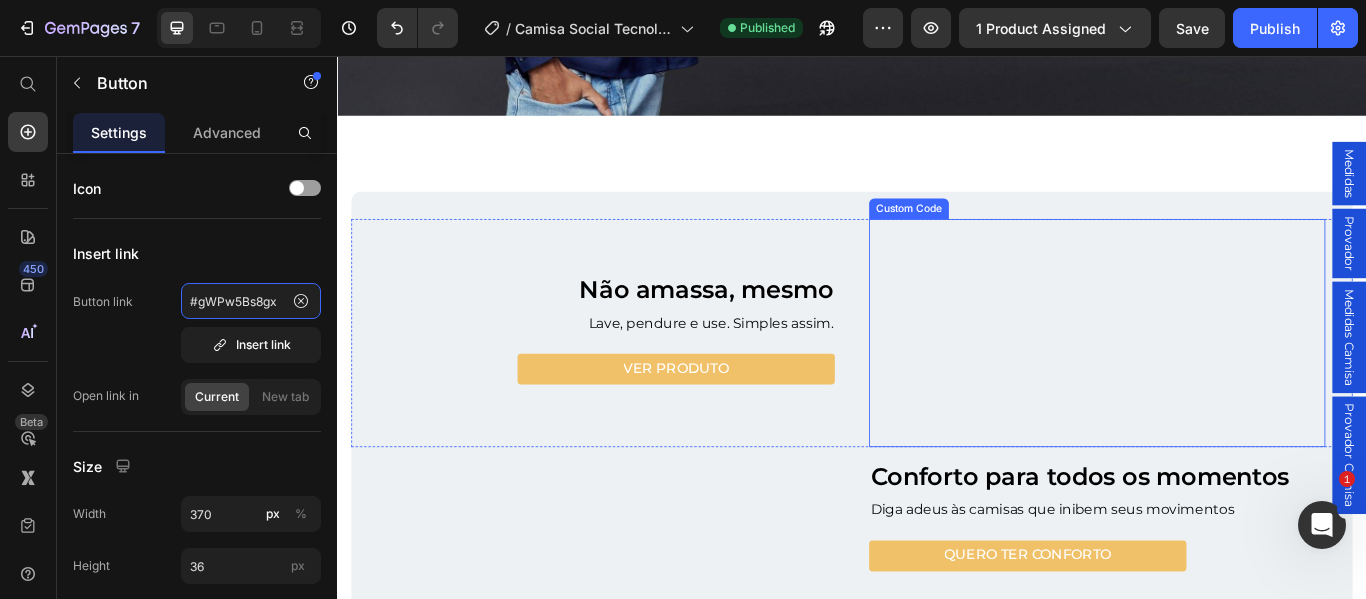 scroll, scrollTop: 3600, scrollLeft: 0, axis: vertical 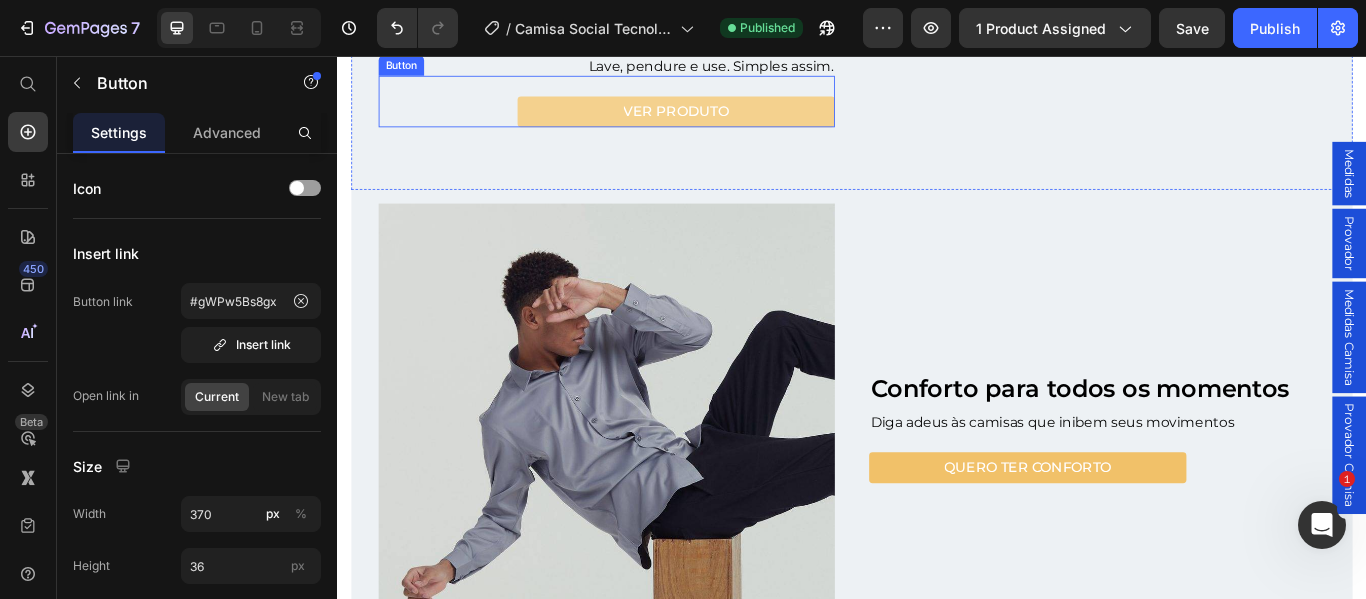 click on "VER PRODUTO" at bounding box center [732, 121] 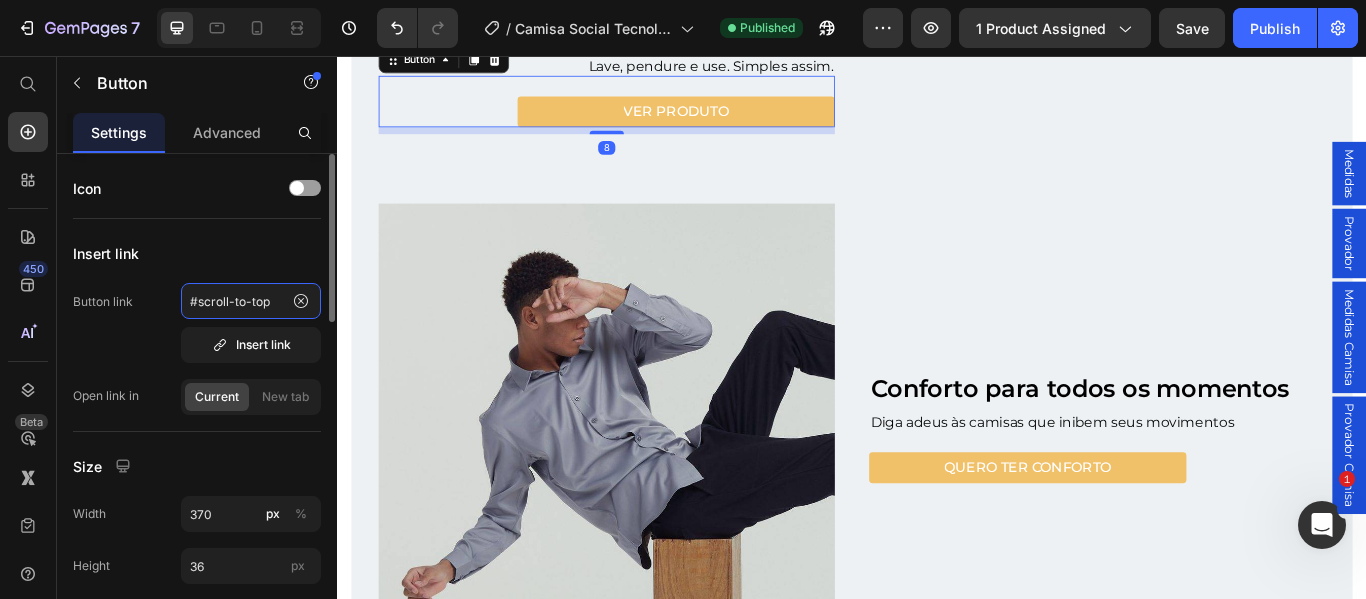 click on "#scroll-to-top" 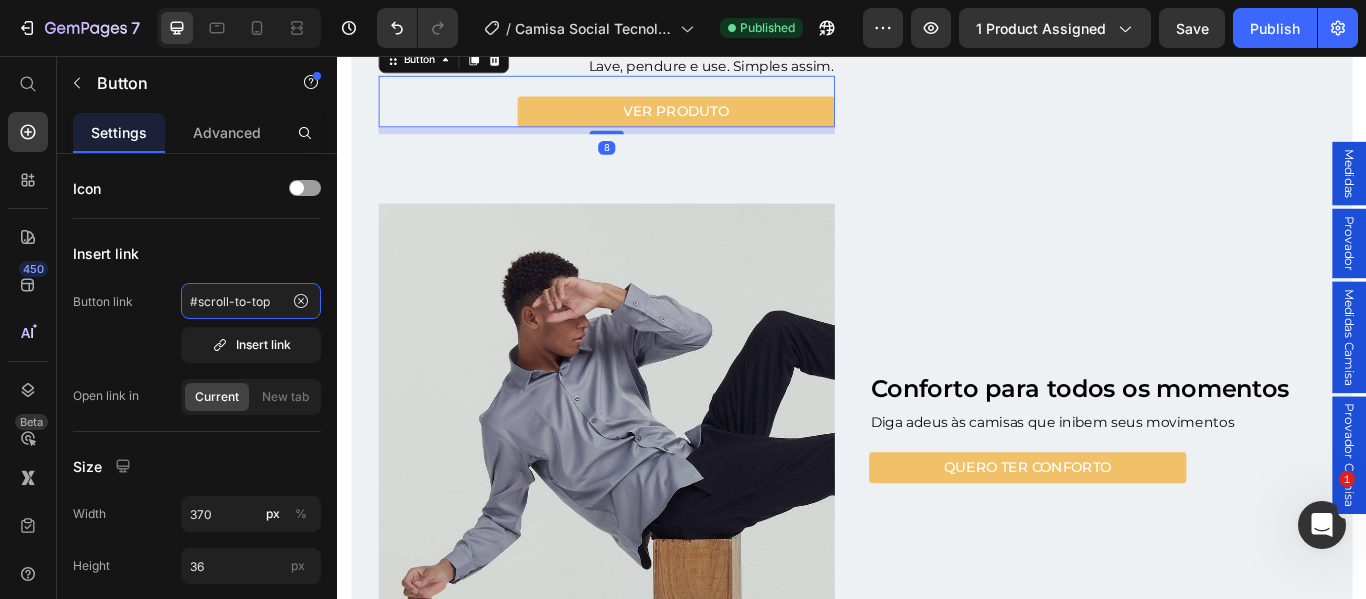 paste on "gWPw5Bs8gx" 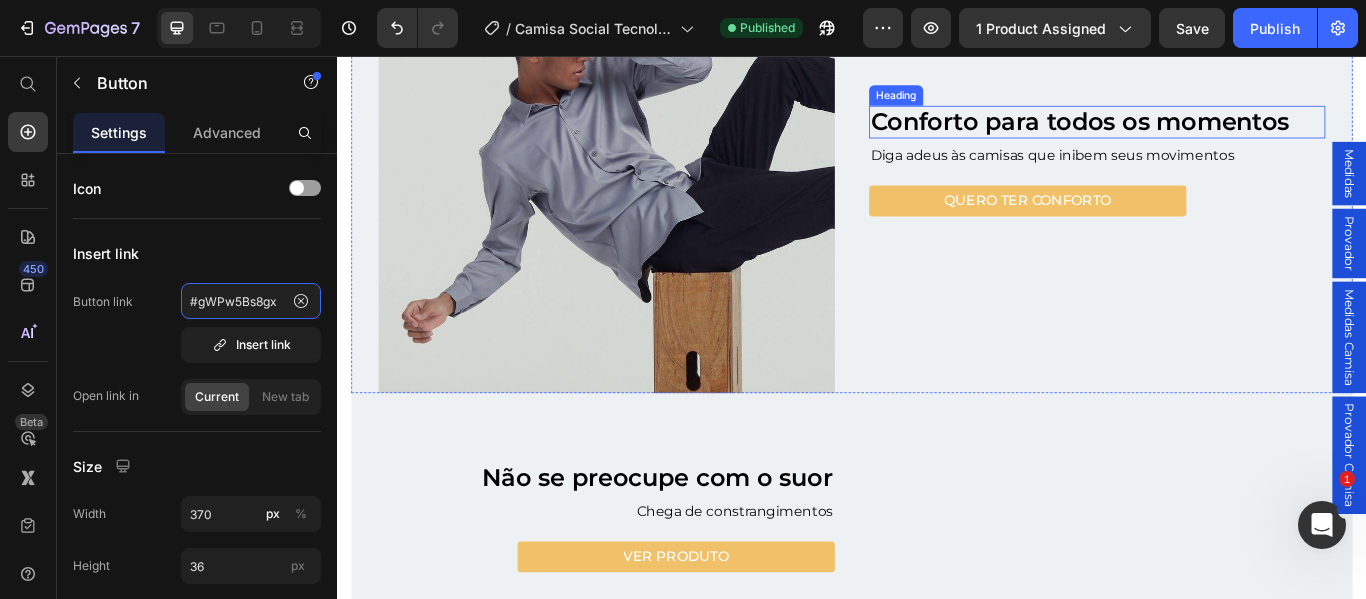 scroll, scrollTop: 4200, scrollLeft: 0, axis: vertical 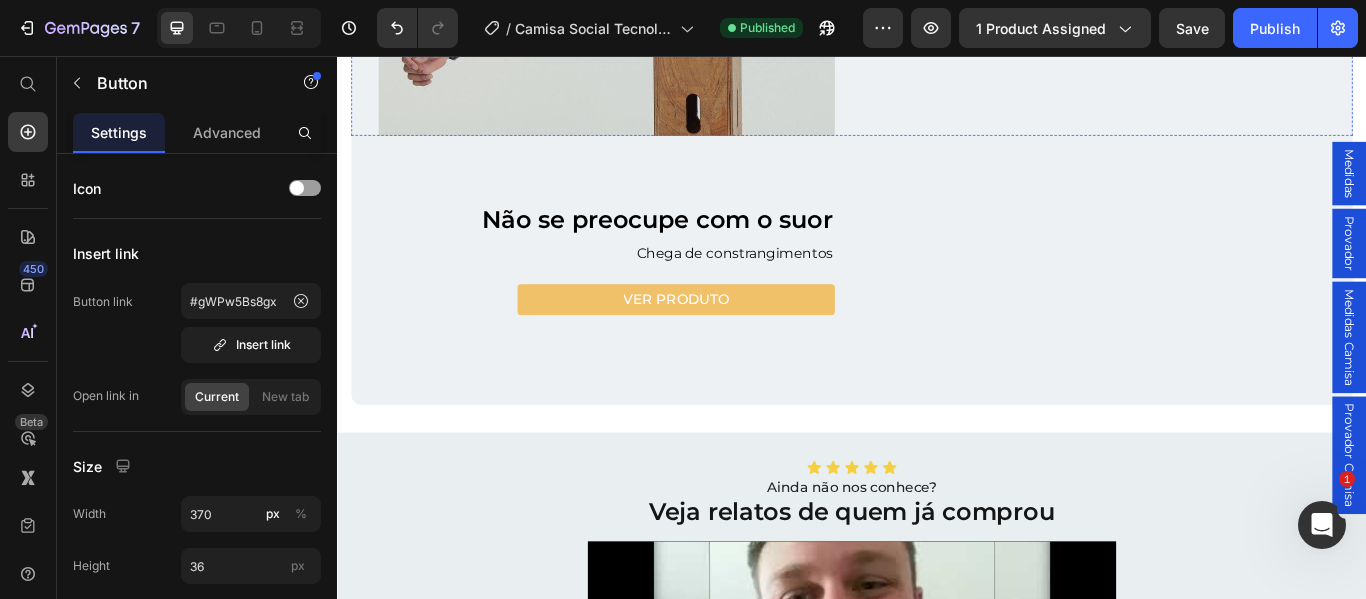 click on "QUERO TER CONFORTO" at bounding box center [1142, -75] 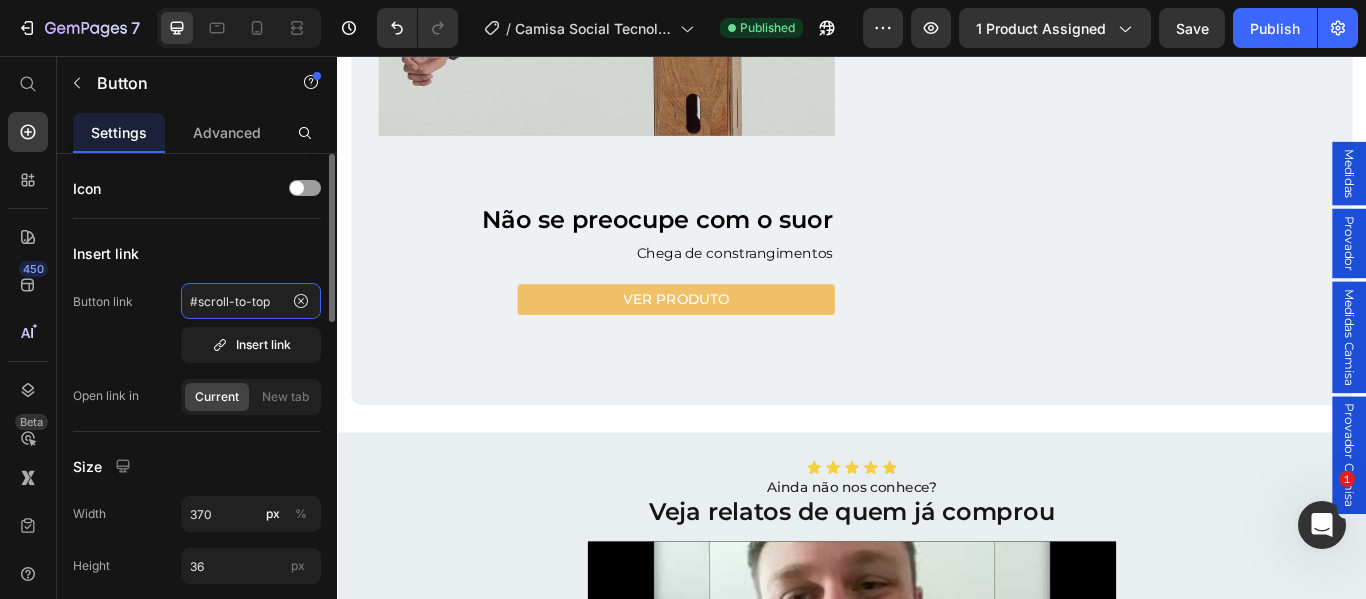 click on "#scroll-to-top" 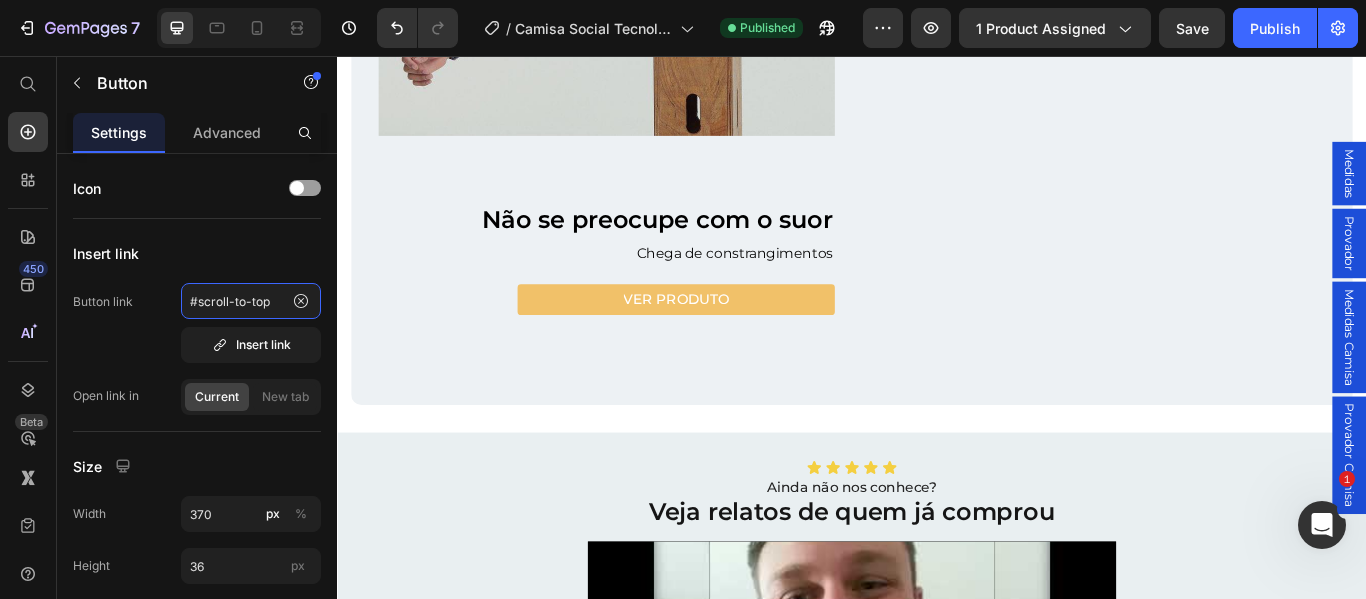 type on "#gWPw5Bs8gx" 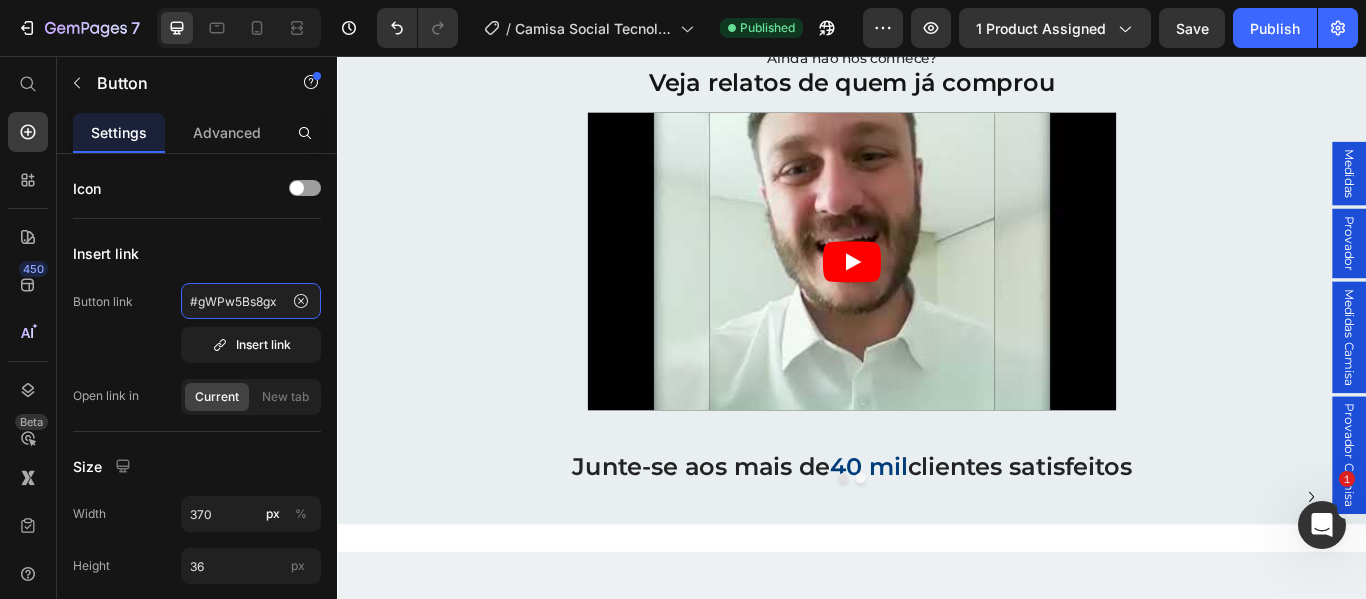 scroll, scrollTop: 4800, scrollLeft: 0, axis: vertical 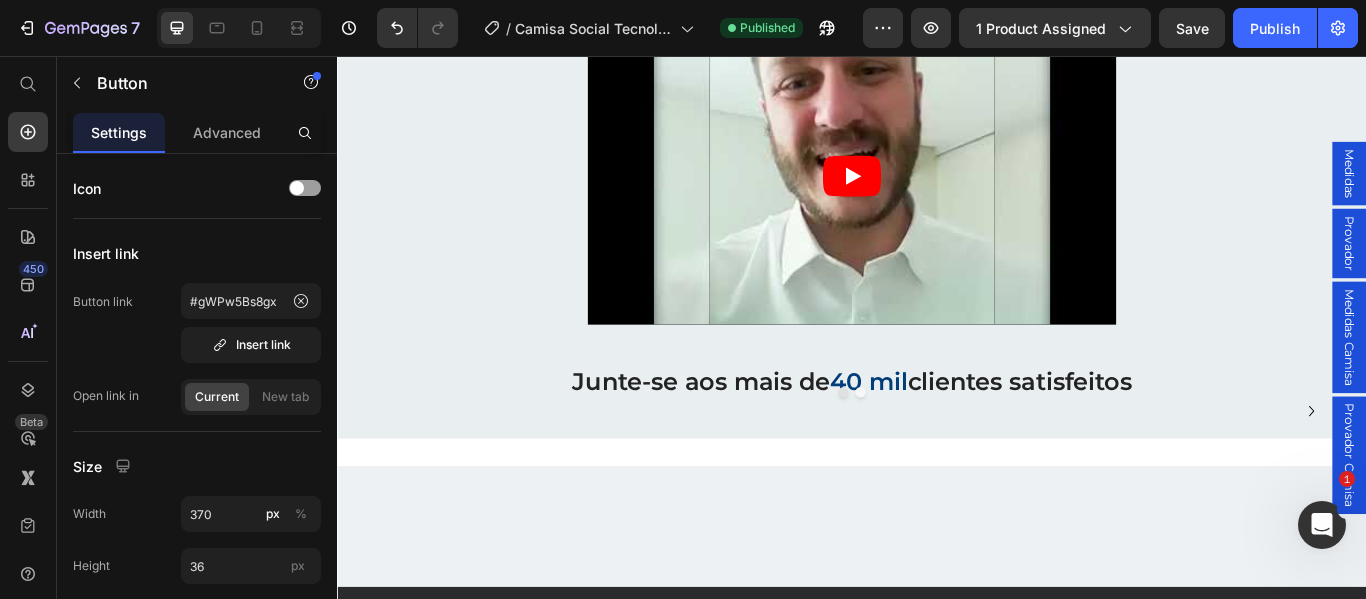 click on "VER PRODUTO" at bounding box center (732, -260) 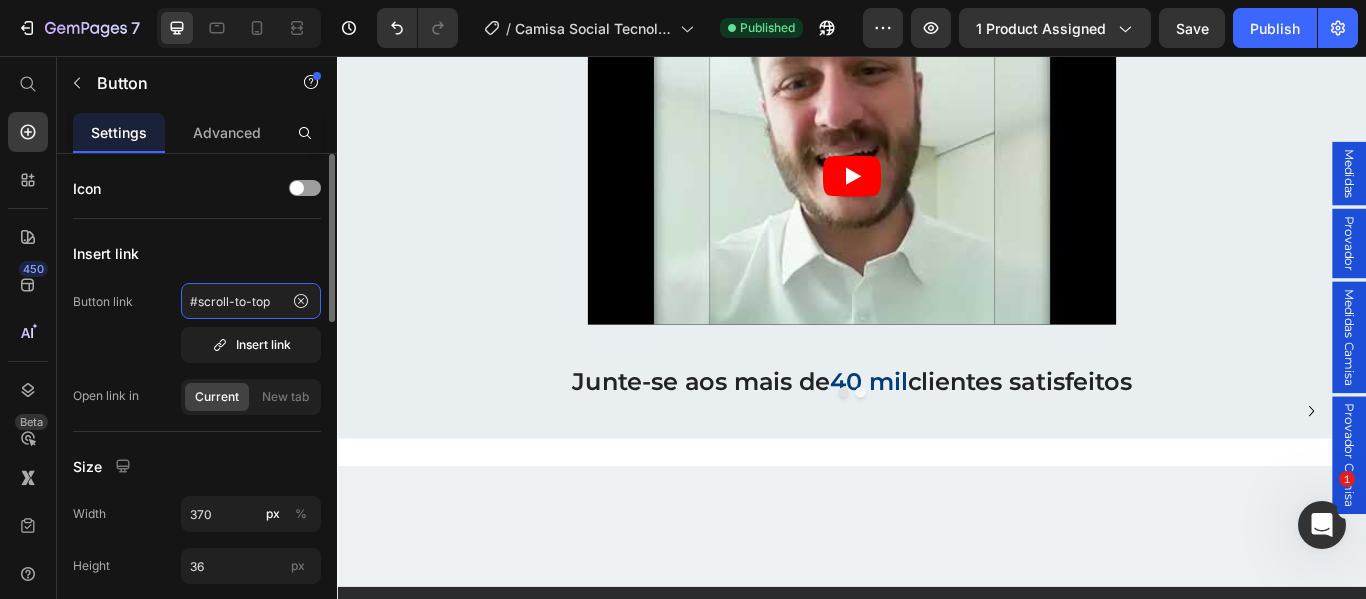click on "#scroll-to-top" 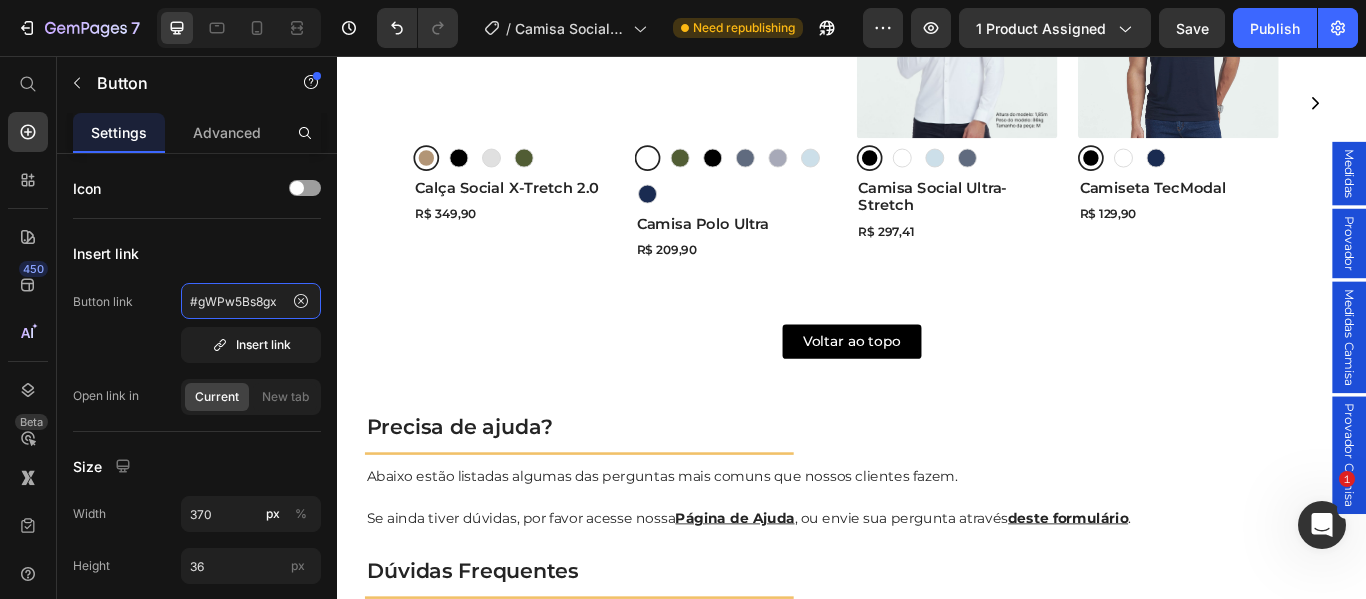 scroll, scrollTop: 7200, scrollLeft: 0, axis: vertical 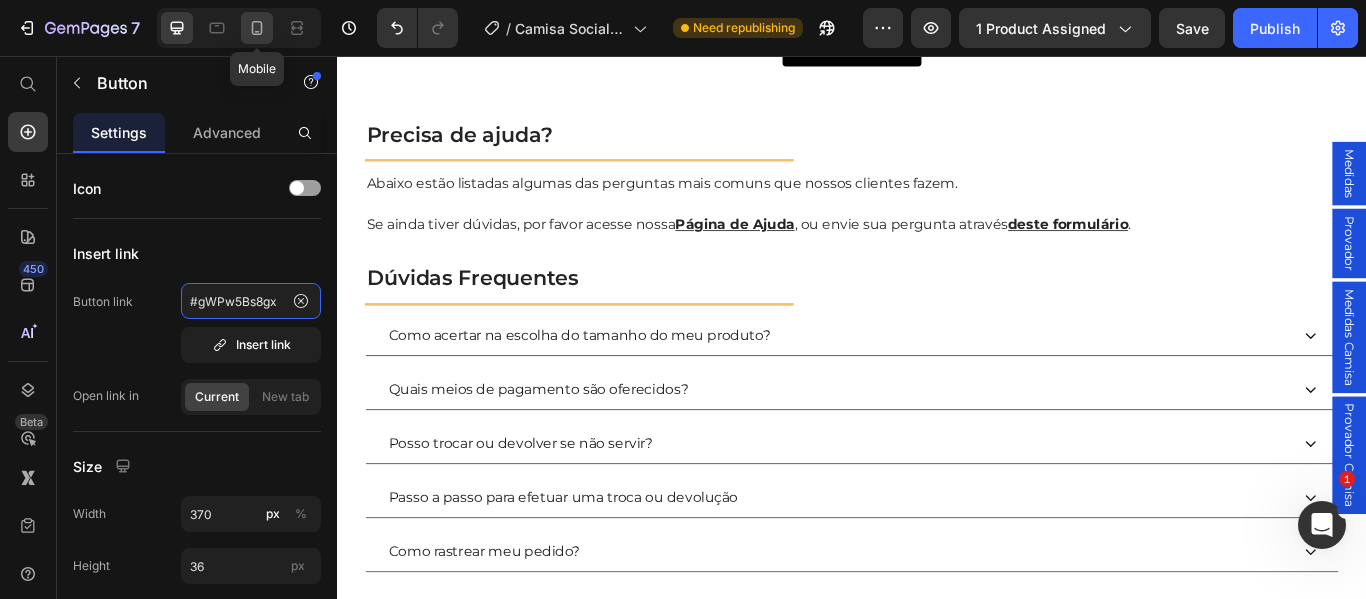 type on "#gWPw5Bs8gx" 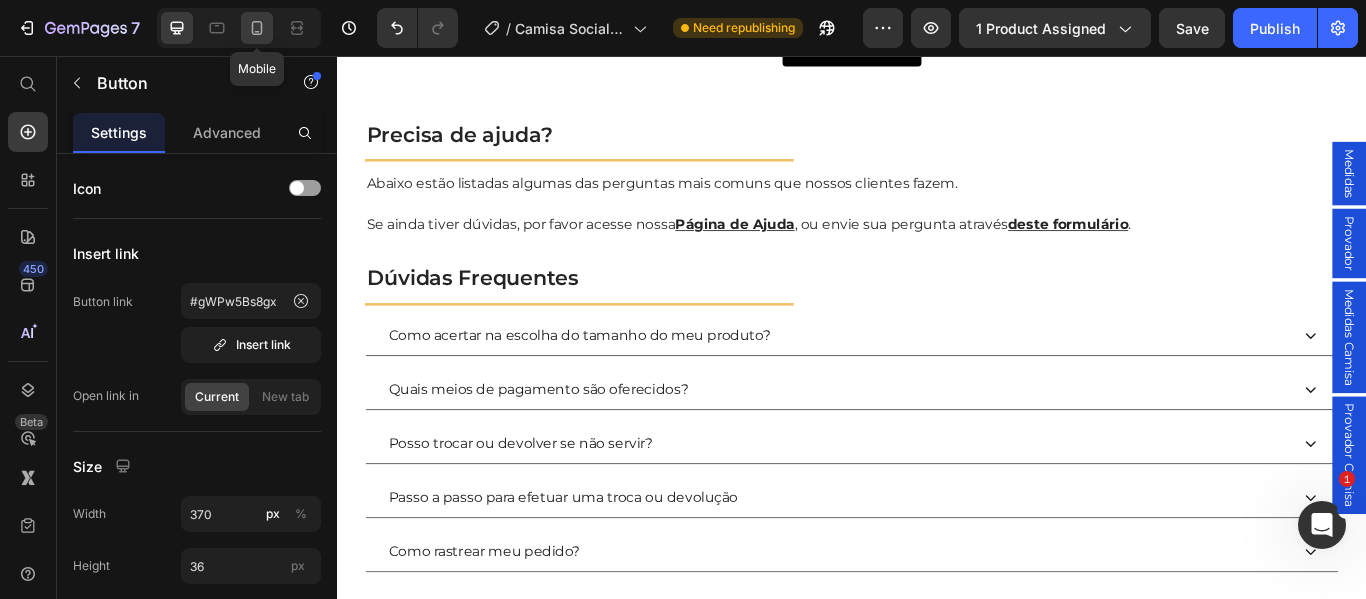 click 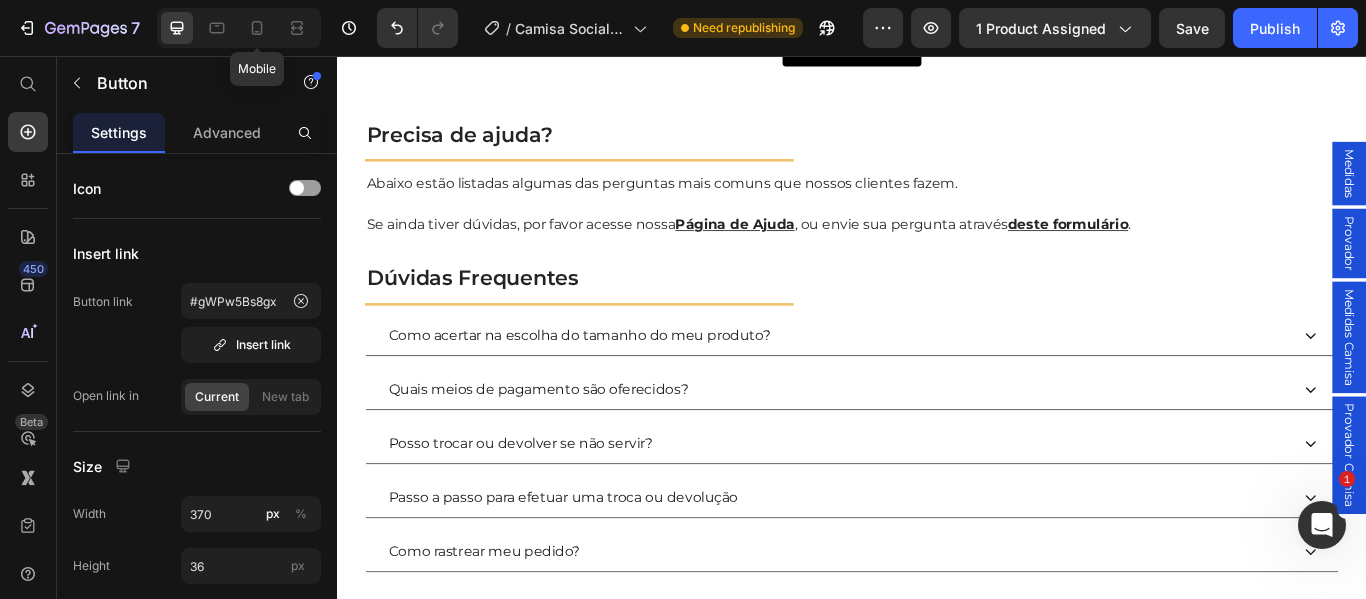 type on "14" 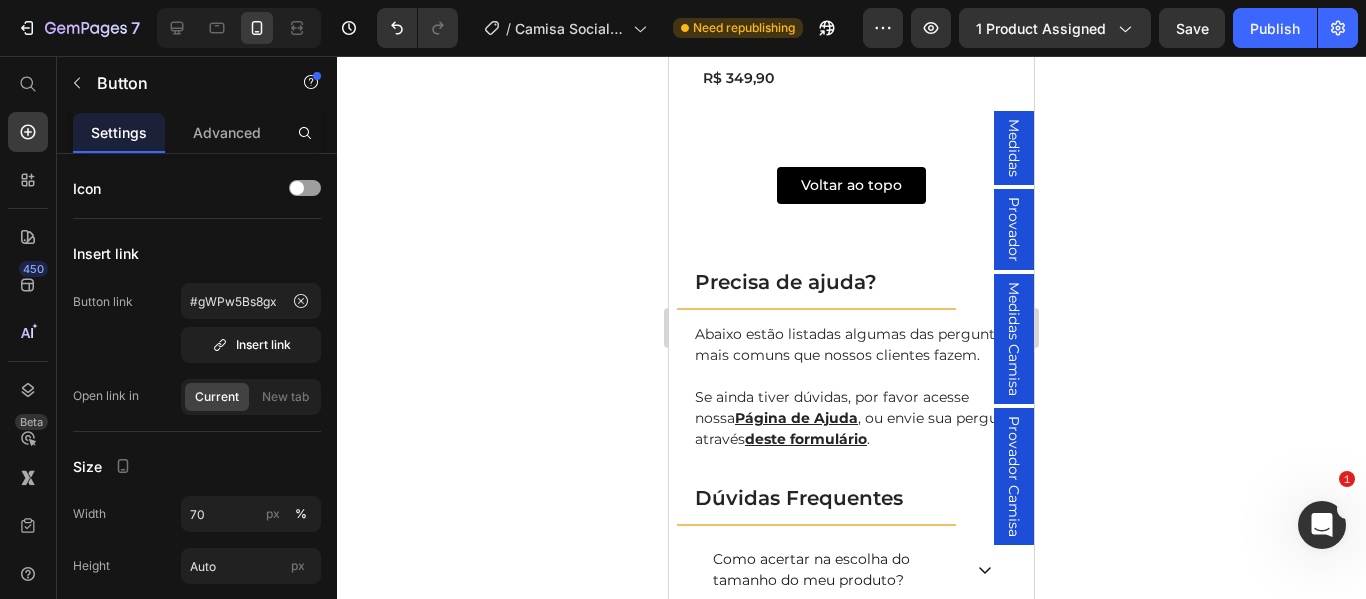 scroll, scrollTop: 7270, scrollLeft: 0, axis: vertical 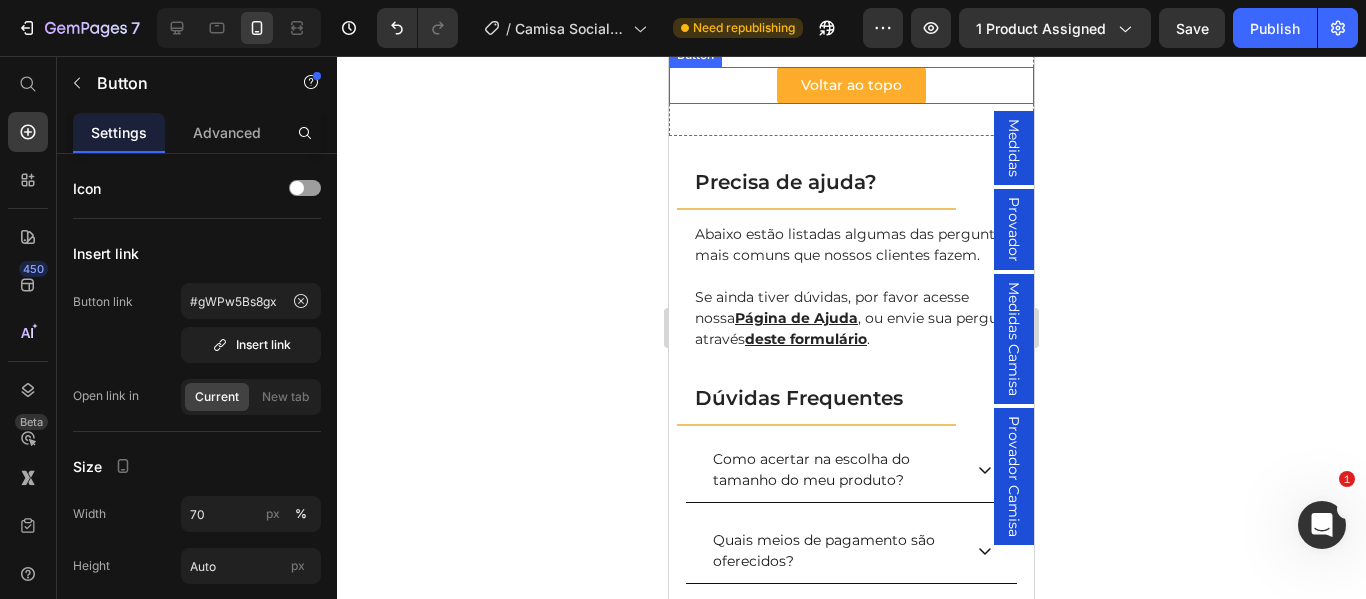 click on "Voltar ao topo" at bounding box center [851, 85] 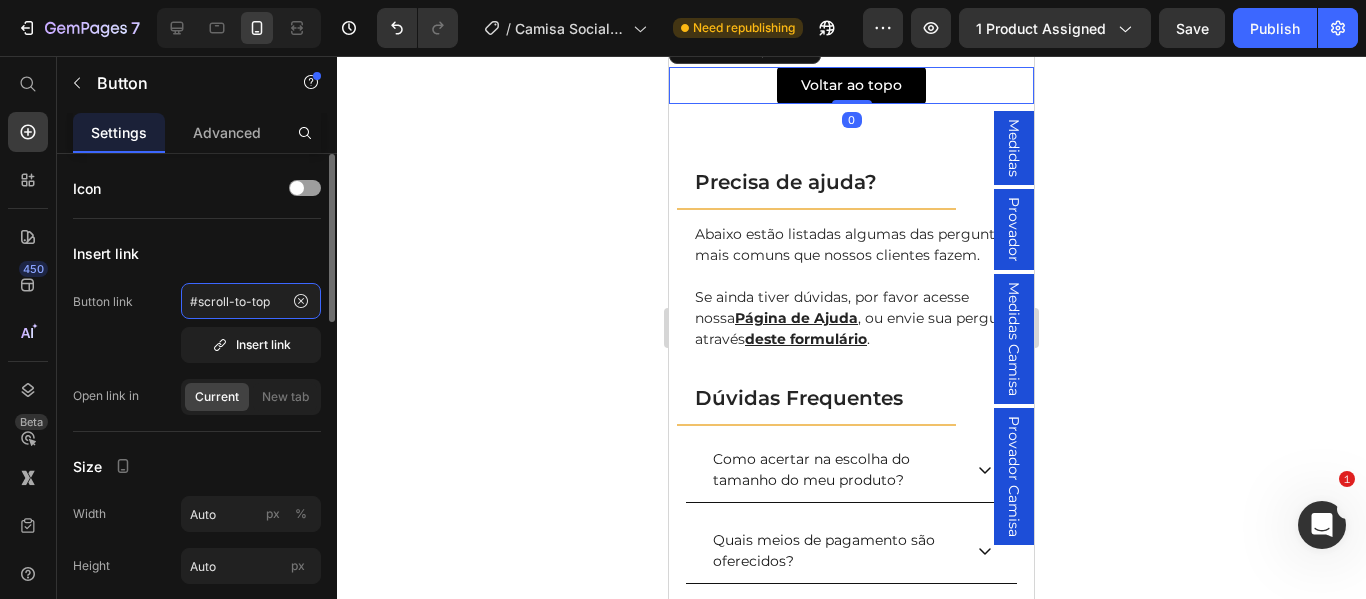 click on "#scroll-to-top" 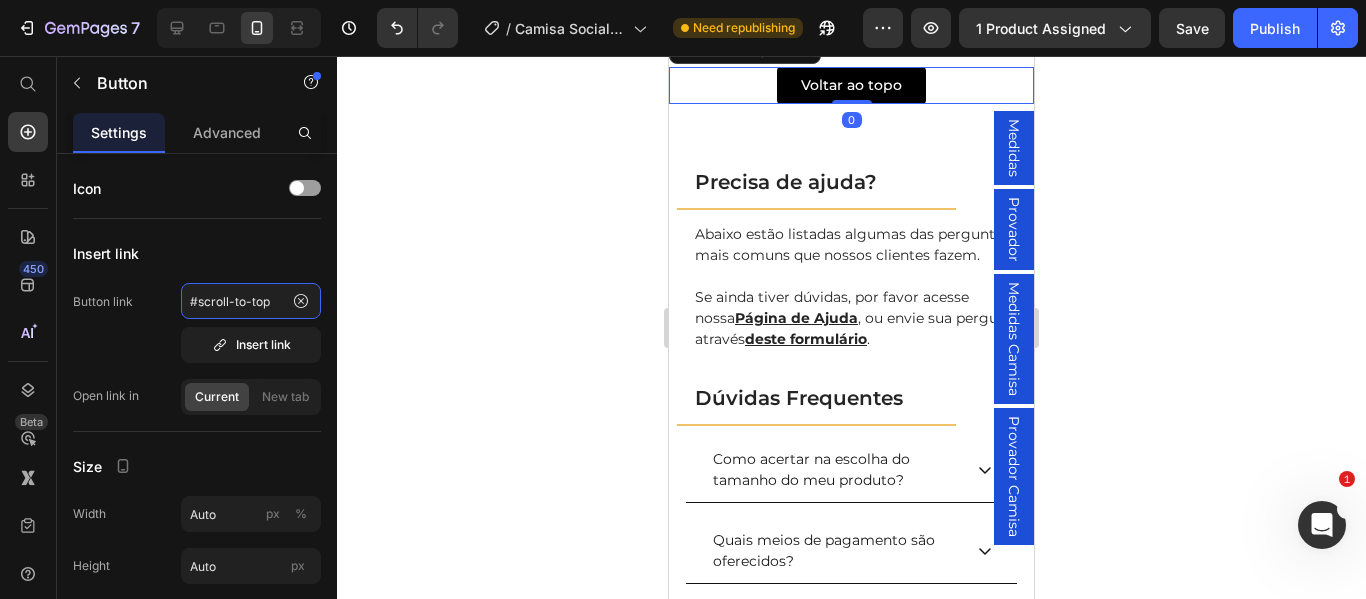 type on "#gWPw5Bs8gx" 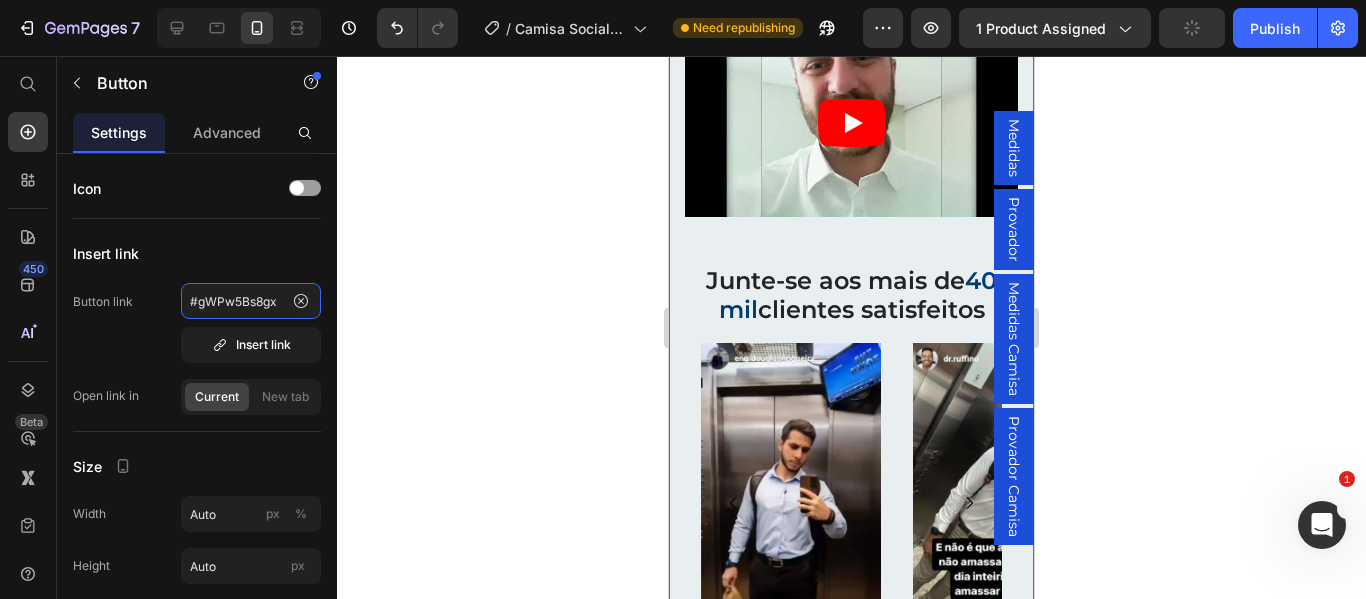 scroll, scrollTop: 4617, scrollLeft: 0, axis: vertical 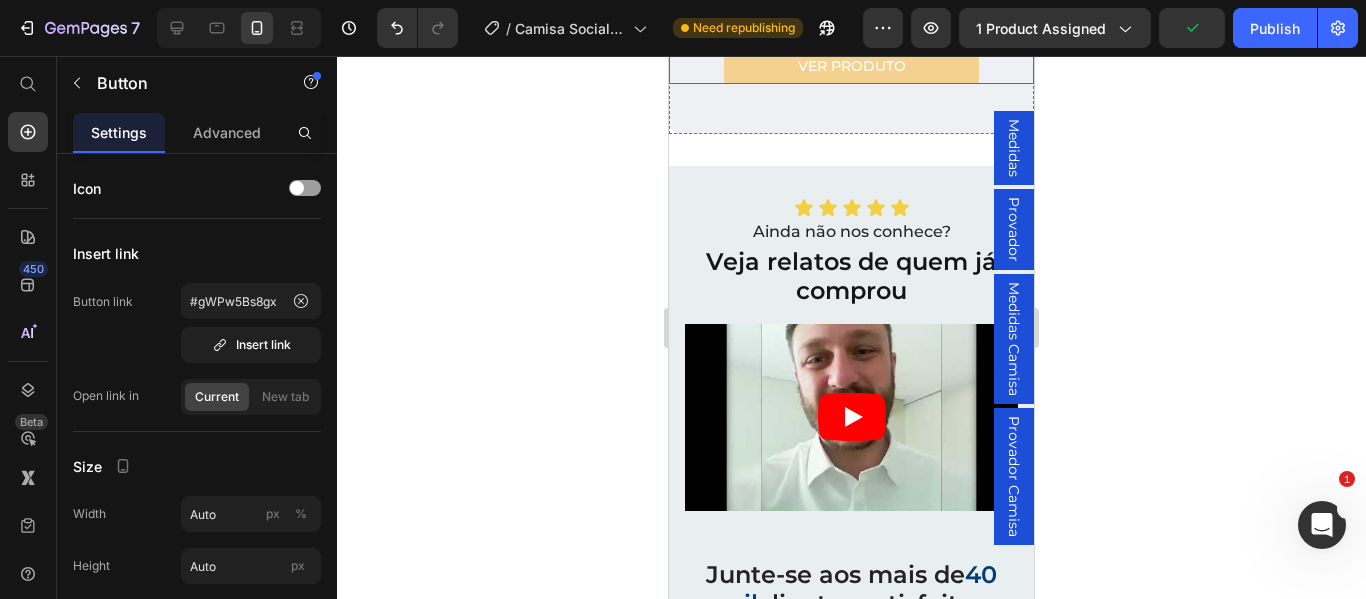 click on "VER PRODUTO" at bounding box center [852, 66] 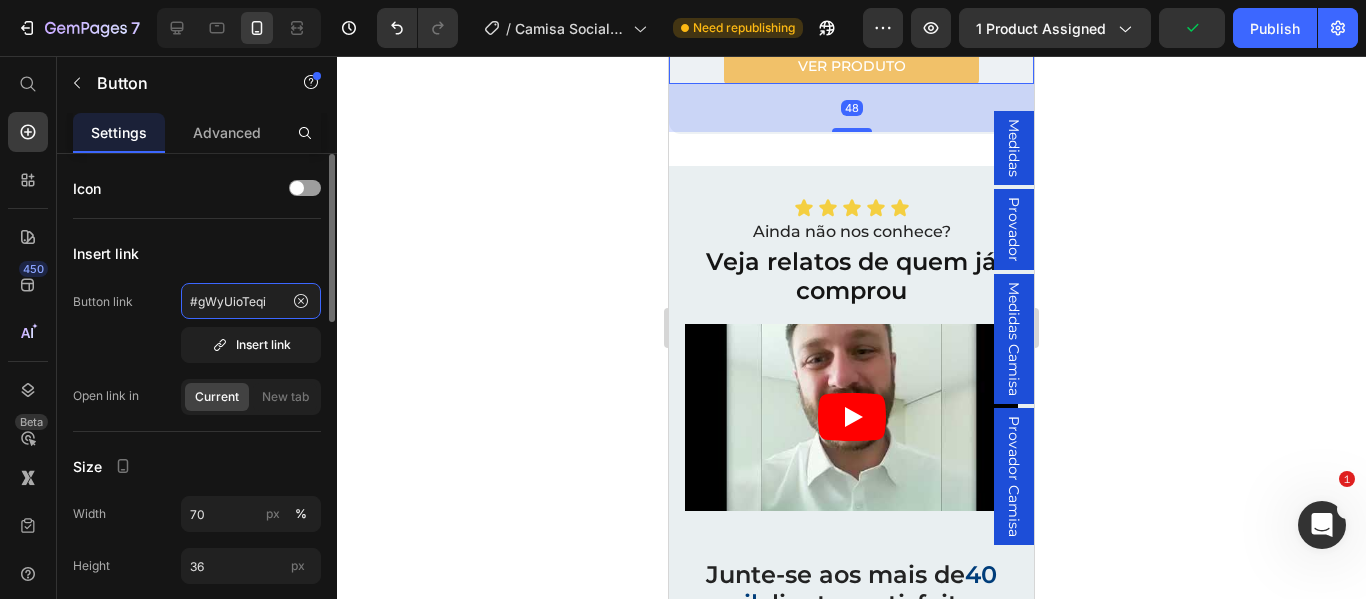 click on "#gWyUioTeqi" 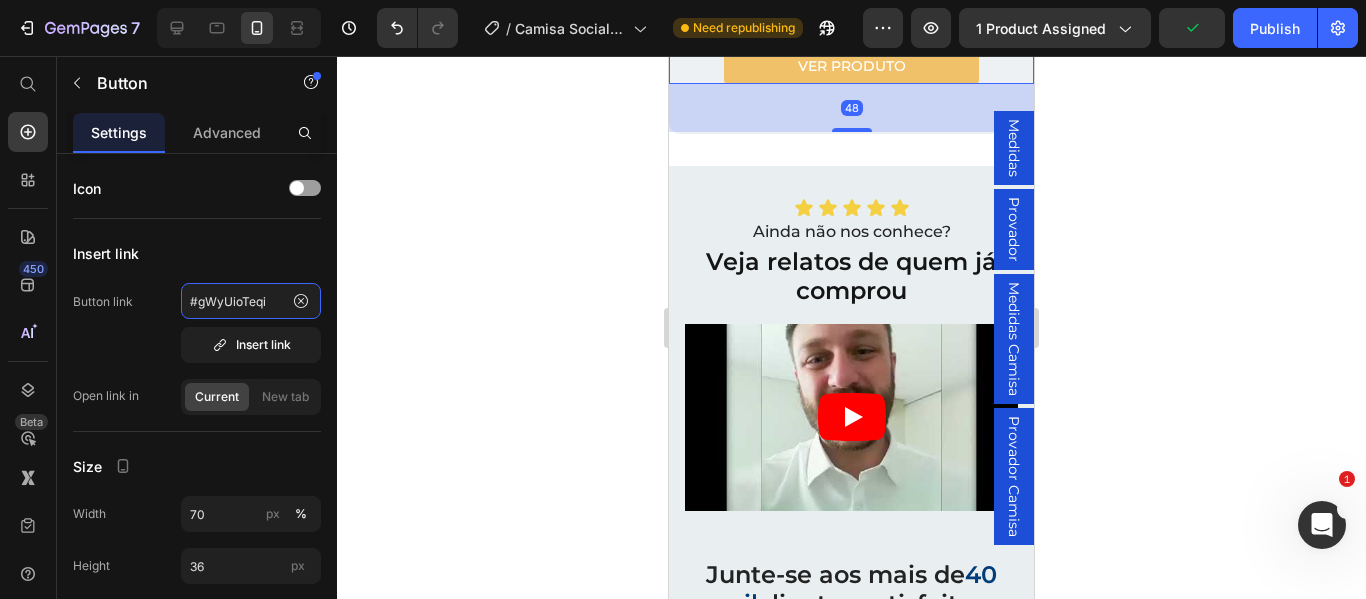 type on "#gWPw5Bs8gx" 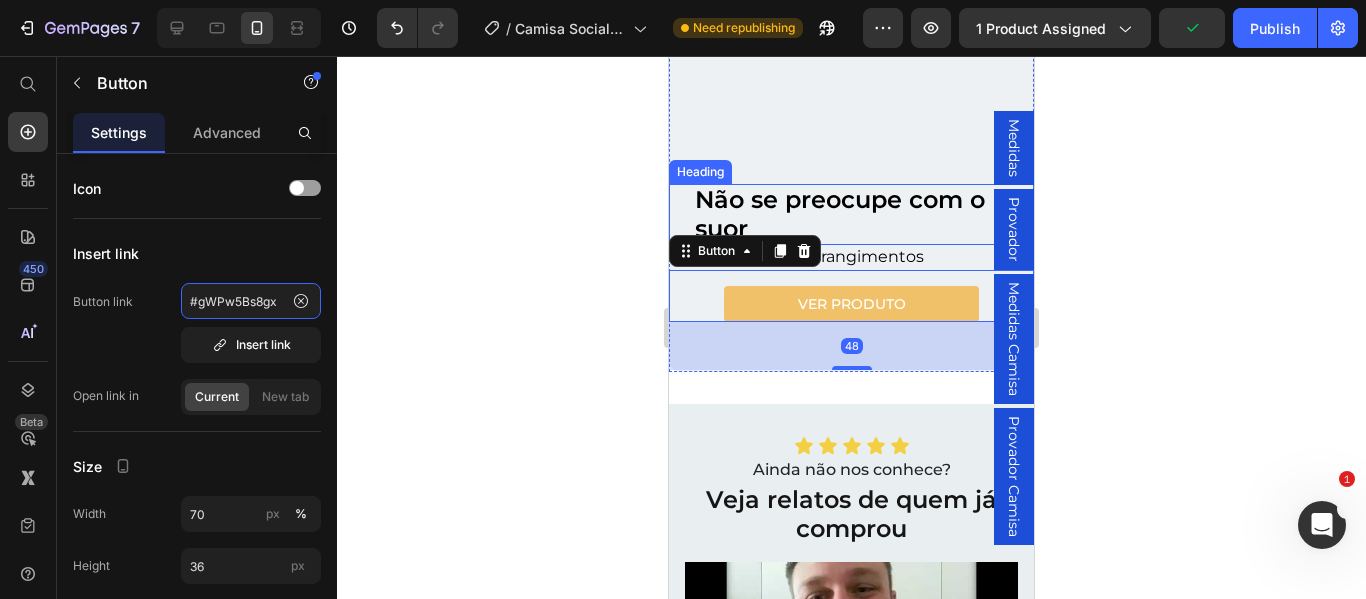 scroll, scrollTop: 4117, scrollLeft: 0, axis: vertical 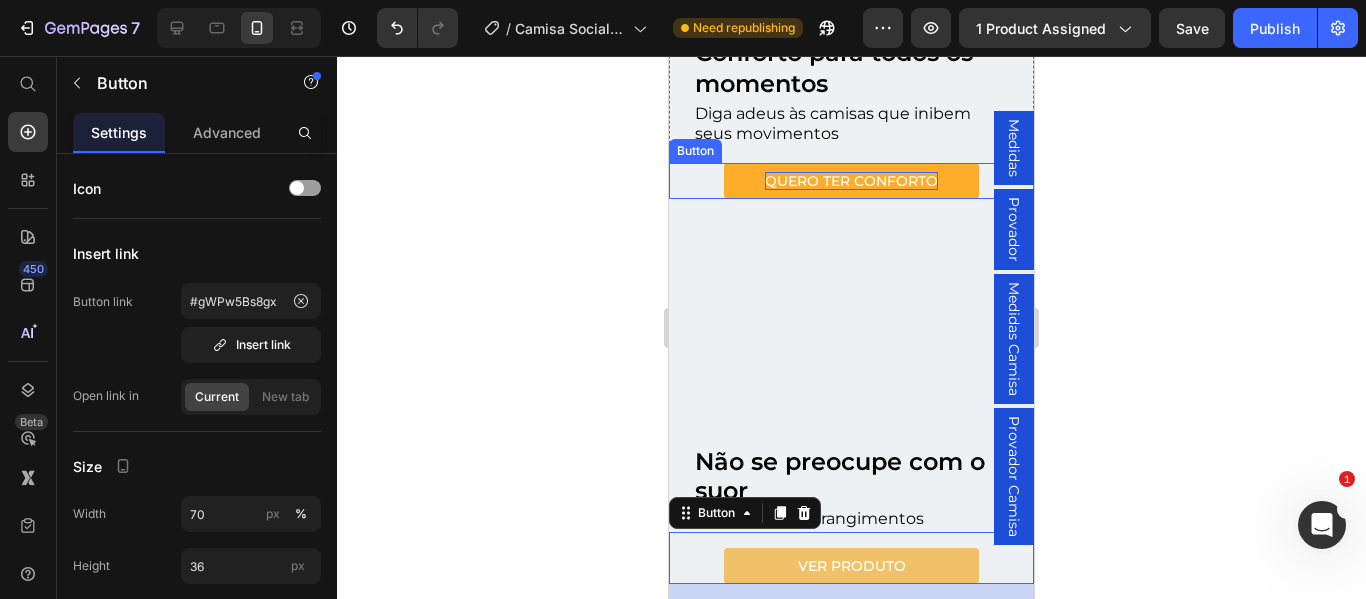 click on "QUERO TER CONFORTO" at bounding box center (851, 181) 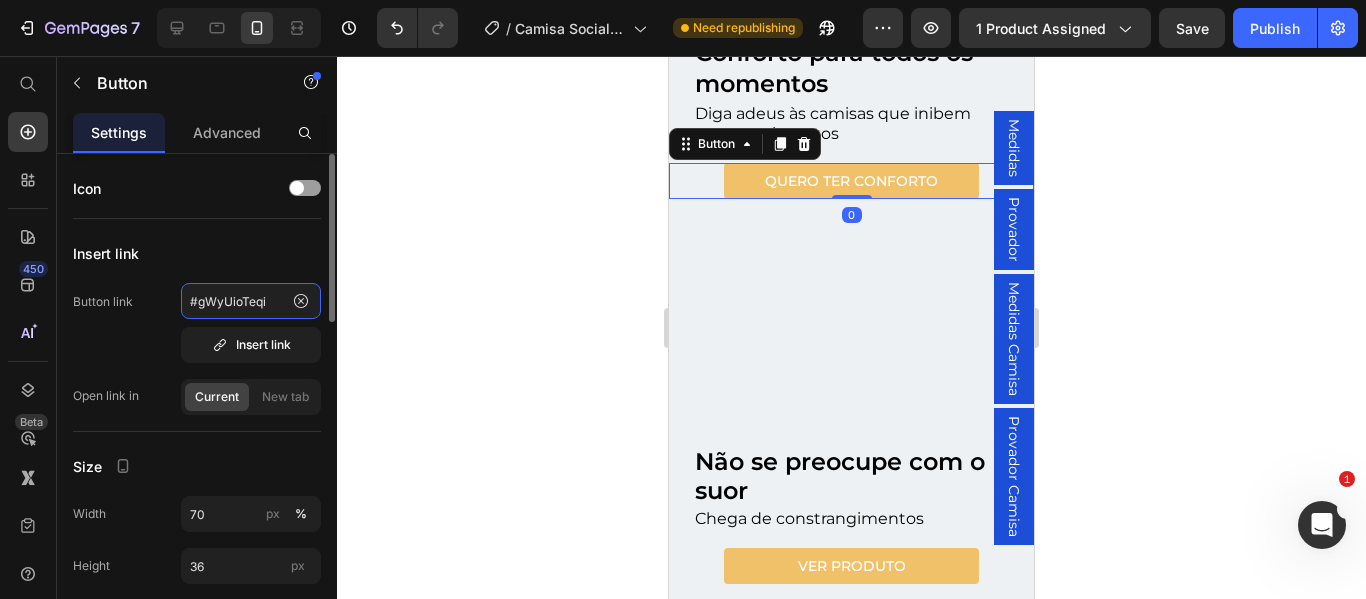 click on "#gWyUioTeqi" 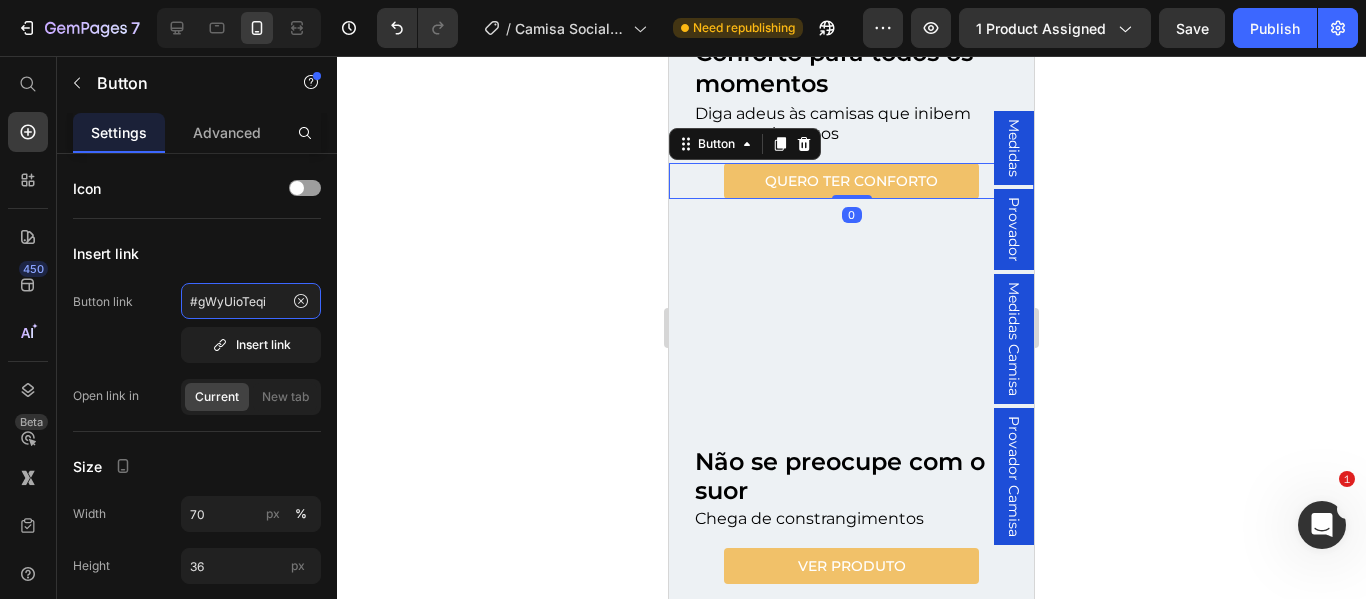 type on "#gWPw5Bs8gx" 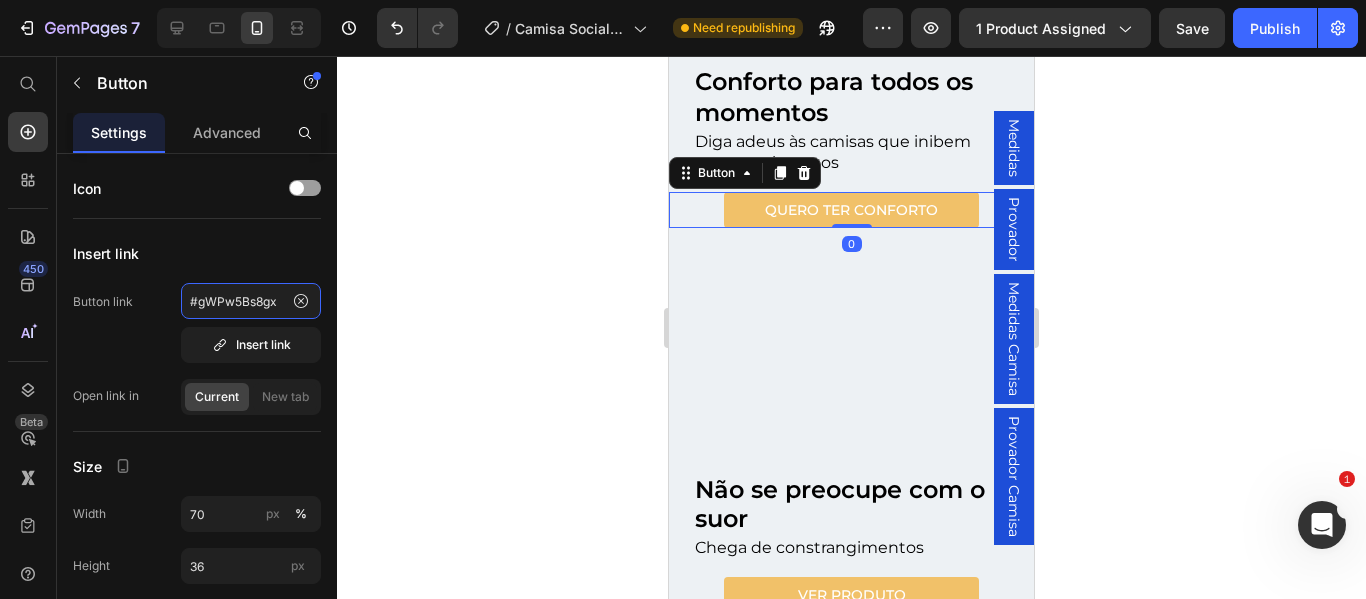 scroll, scrollTop: 3323, scrollLeft: 0, axis: vertical 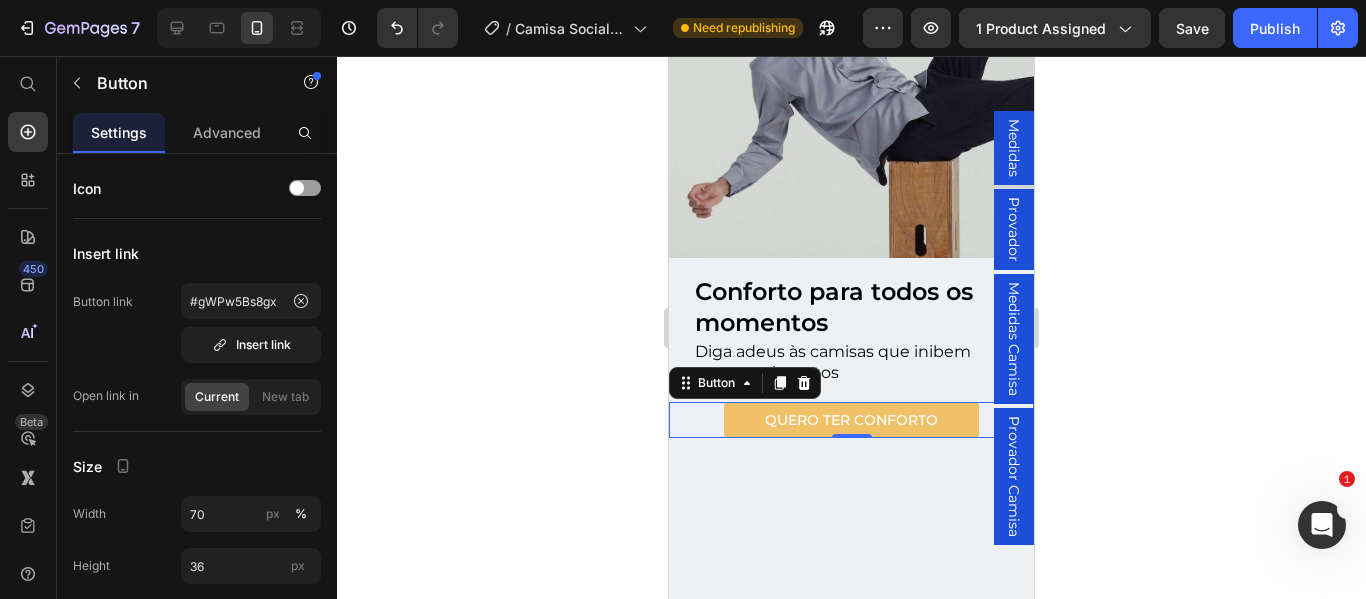 click on "VER PRODUTO" at bounding box center (852, -173) 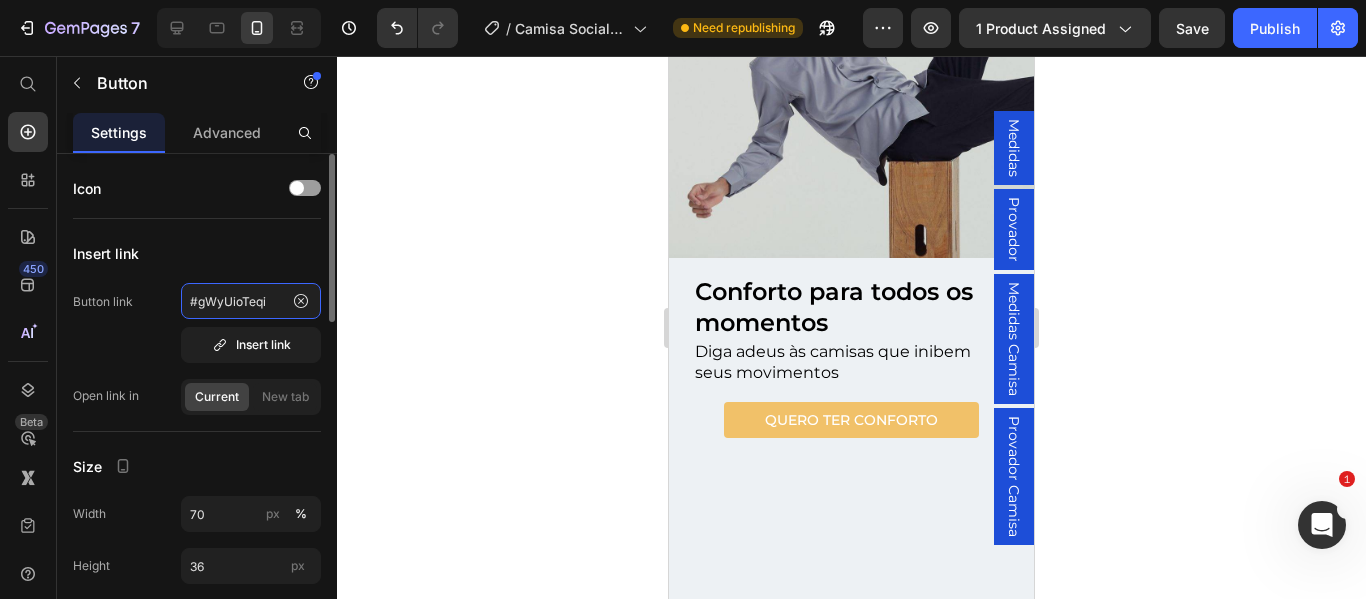 click on "#gWyUioTeqi" 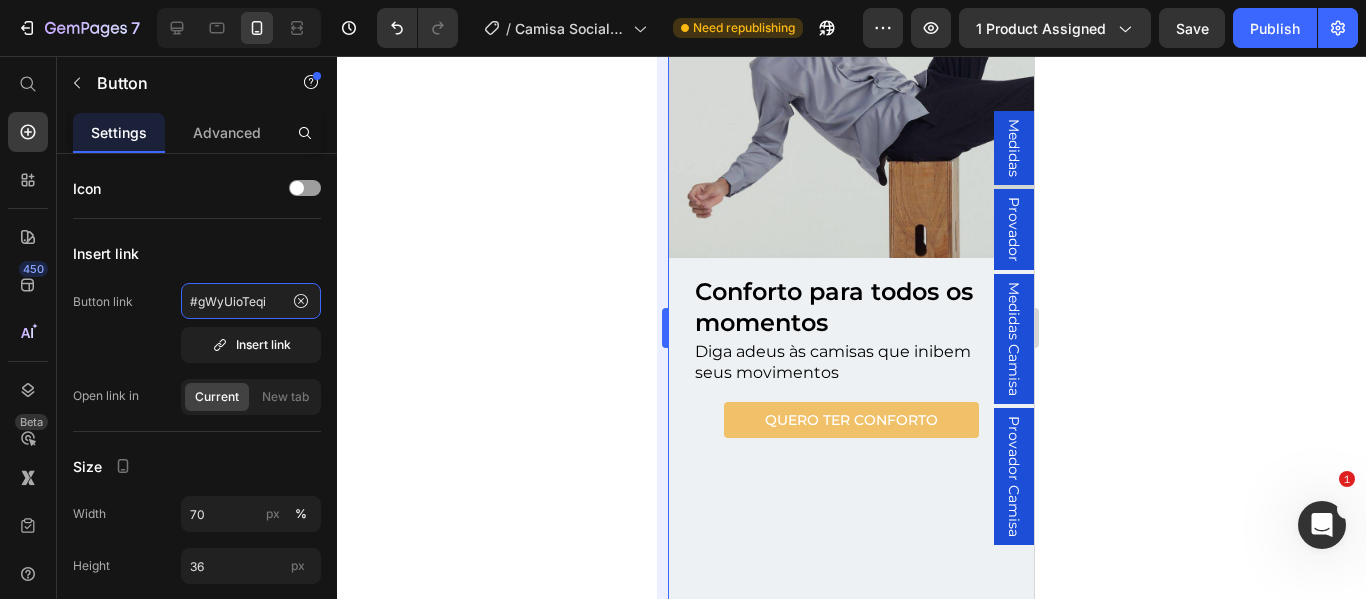 type on "#gWPw5Bs8gx" 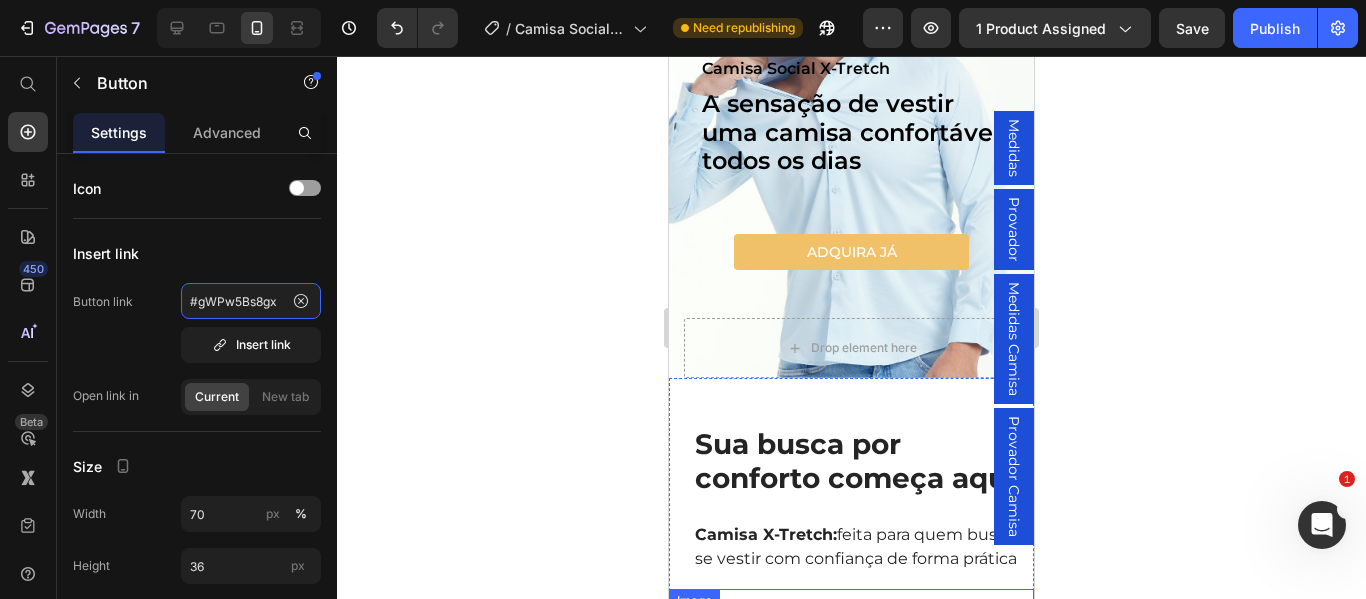 scroll, scrollTop: 2349, scrollLeft: 0, axis: vertical 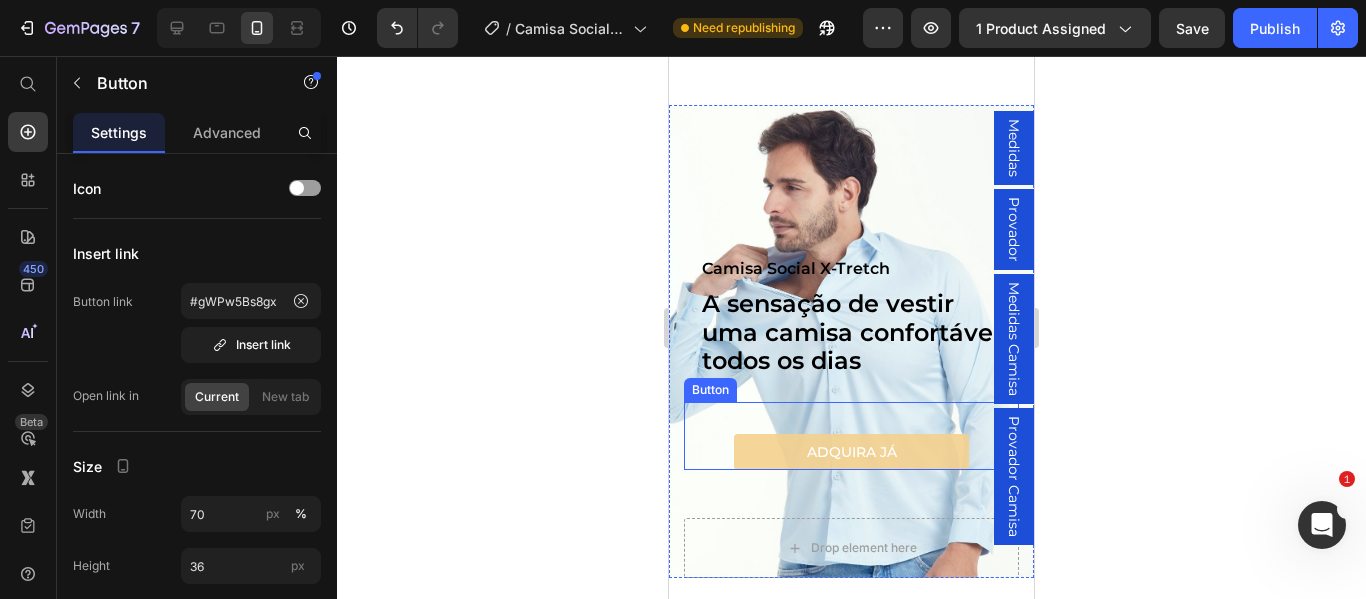 click on "ADQUIRA JÁ" at bounding box center (851, 452) 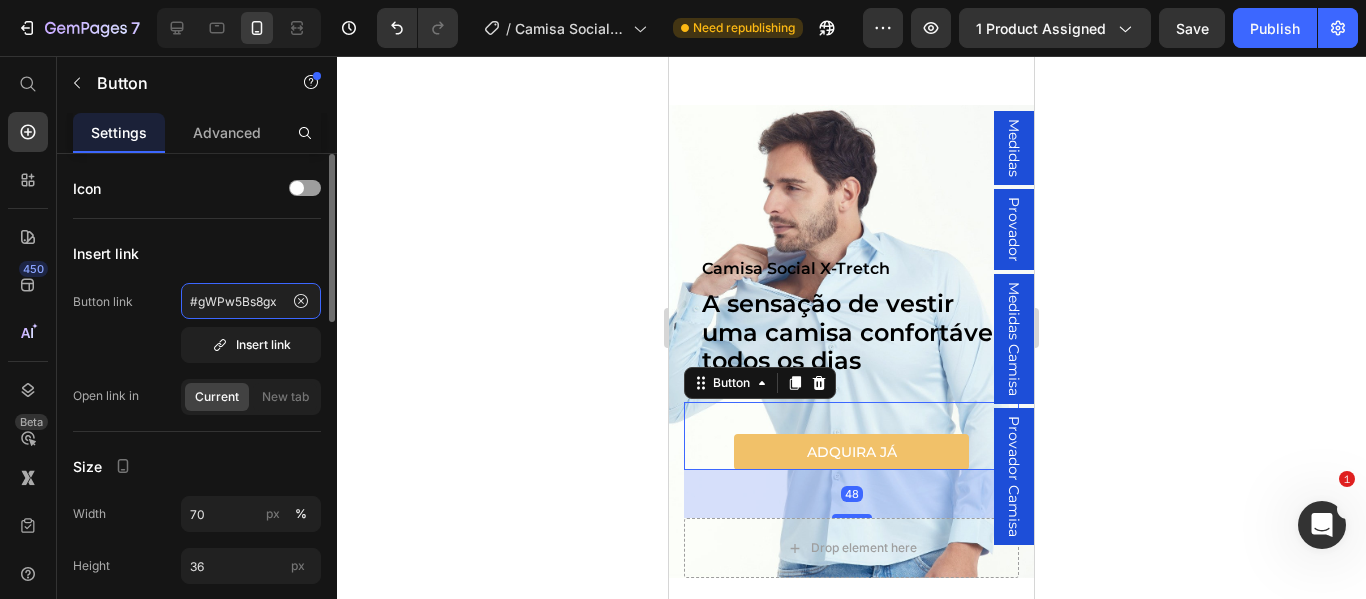 click on "#gWPw5Bs8gx" 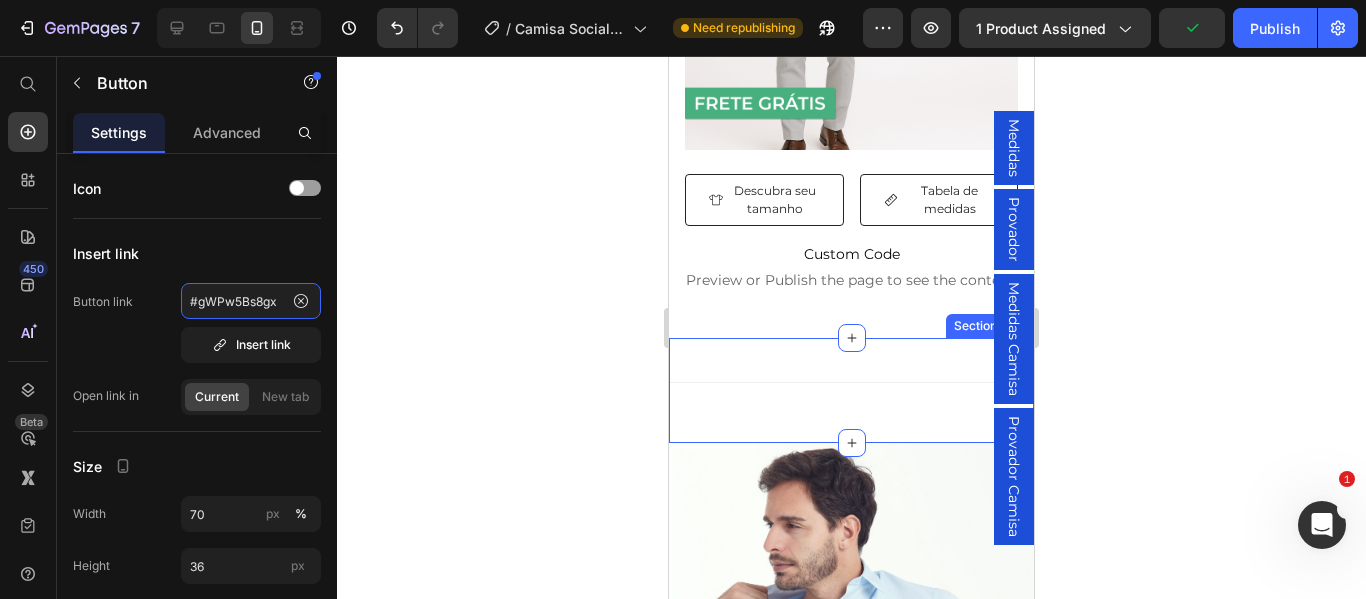 scroll, scrollTop: 1949, scrollLeft: 0, axis: vertical 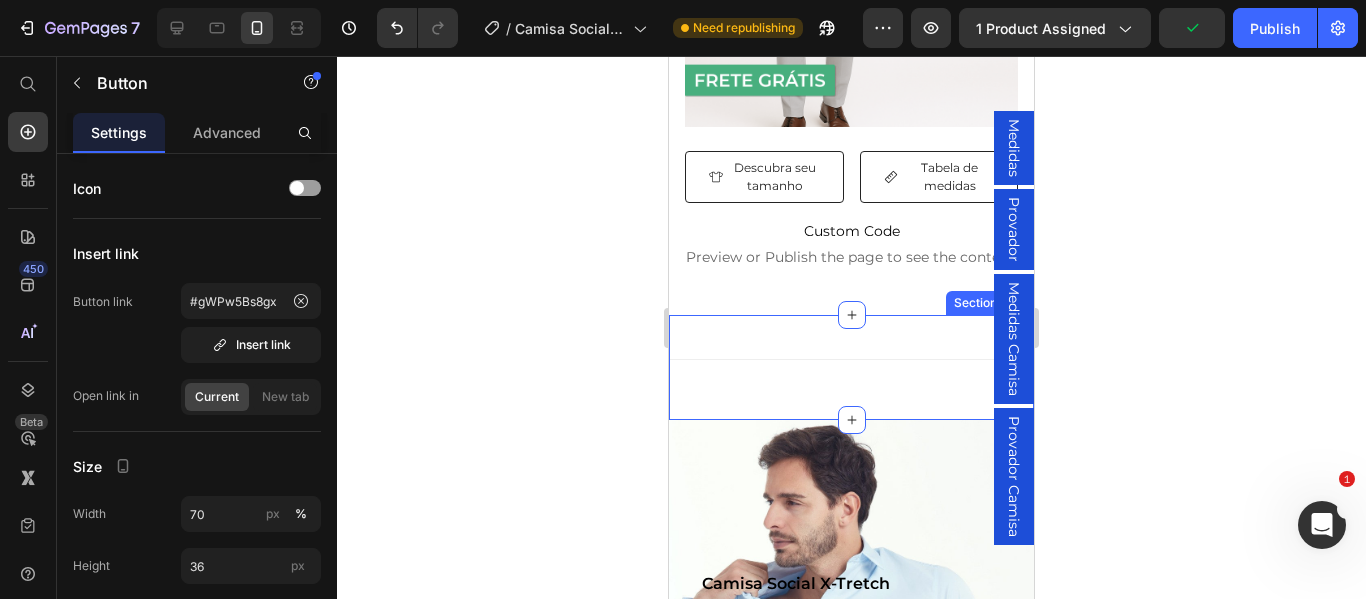 click on "Title Line Section 9/25" at bounding box center (851, 367) 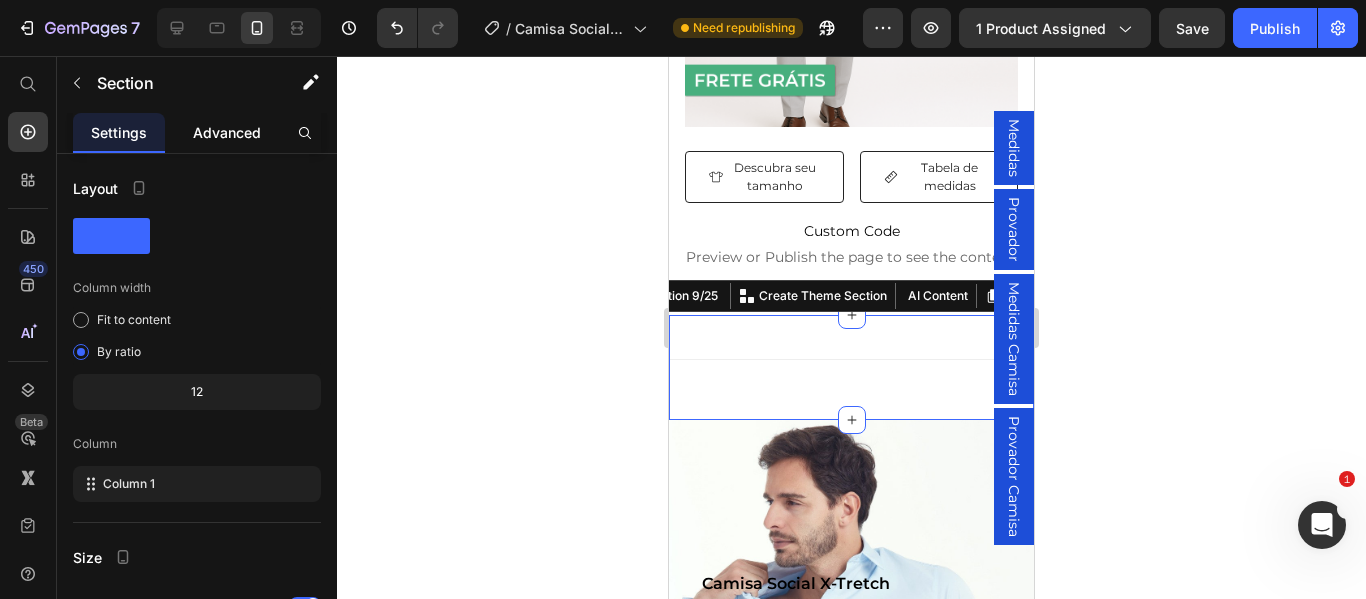 click on "Advanced" at bounding box center (227, 132) 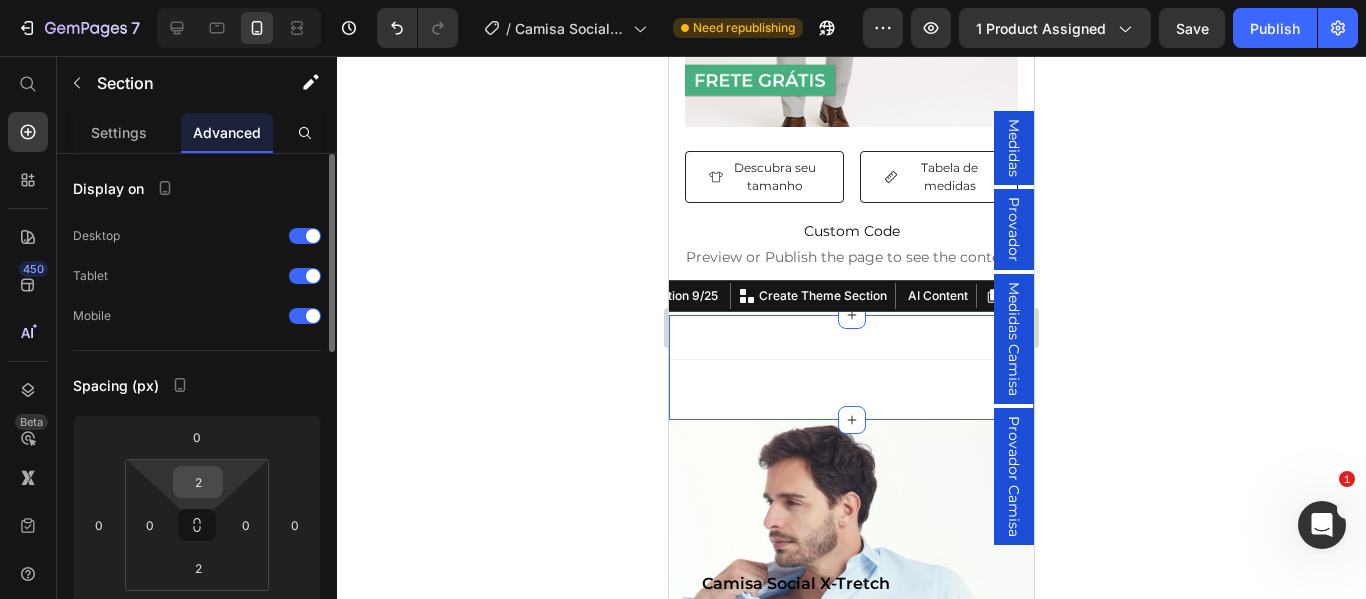 click on "2" at bounding box center (198, 482) 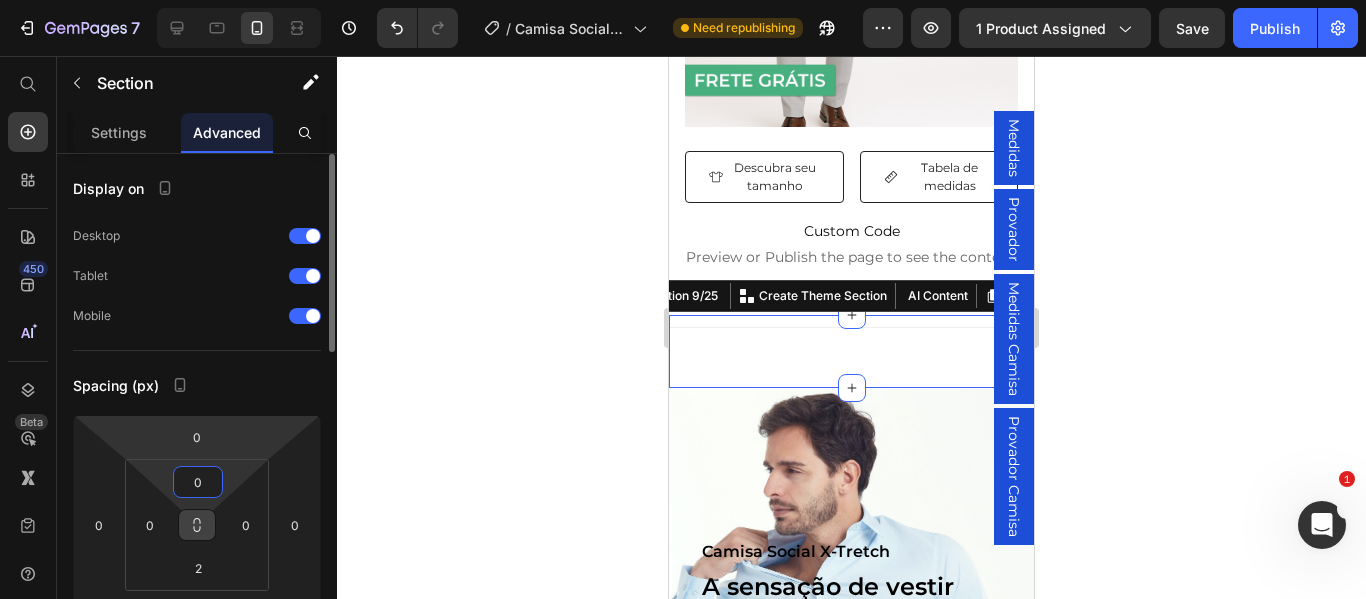scroll, scrollTop: 100, scrollLeft: 0, axis: vertical 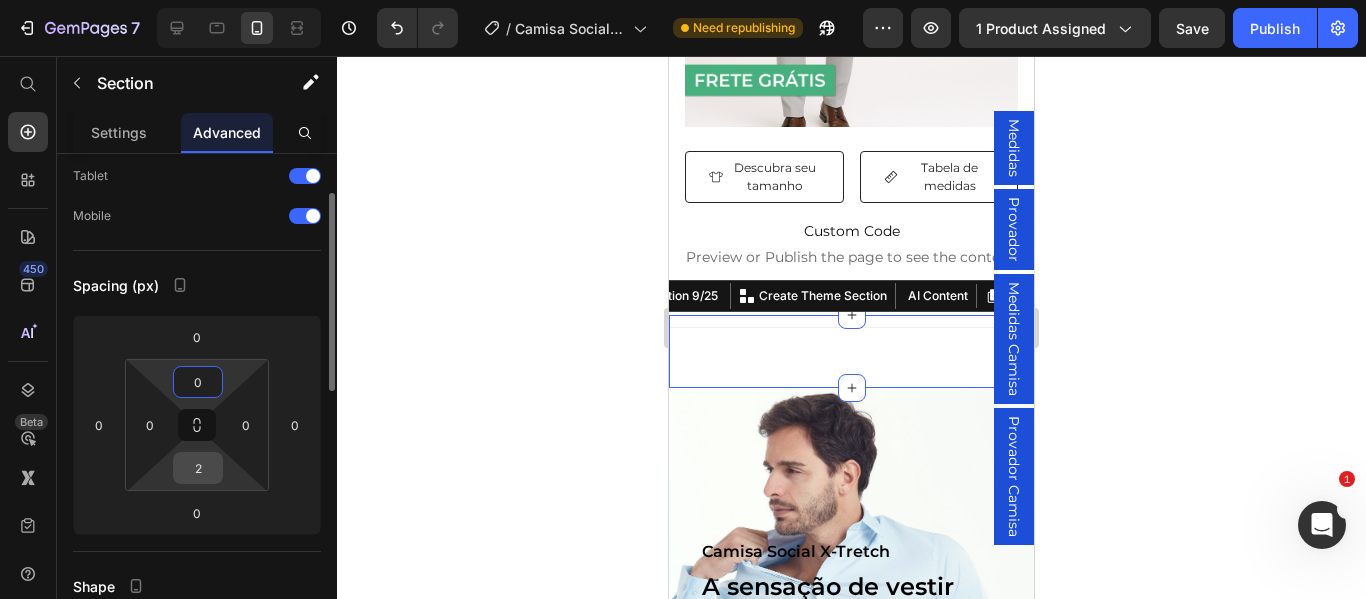 type on "0" 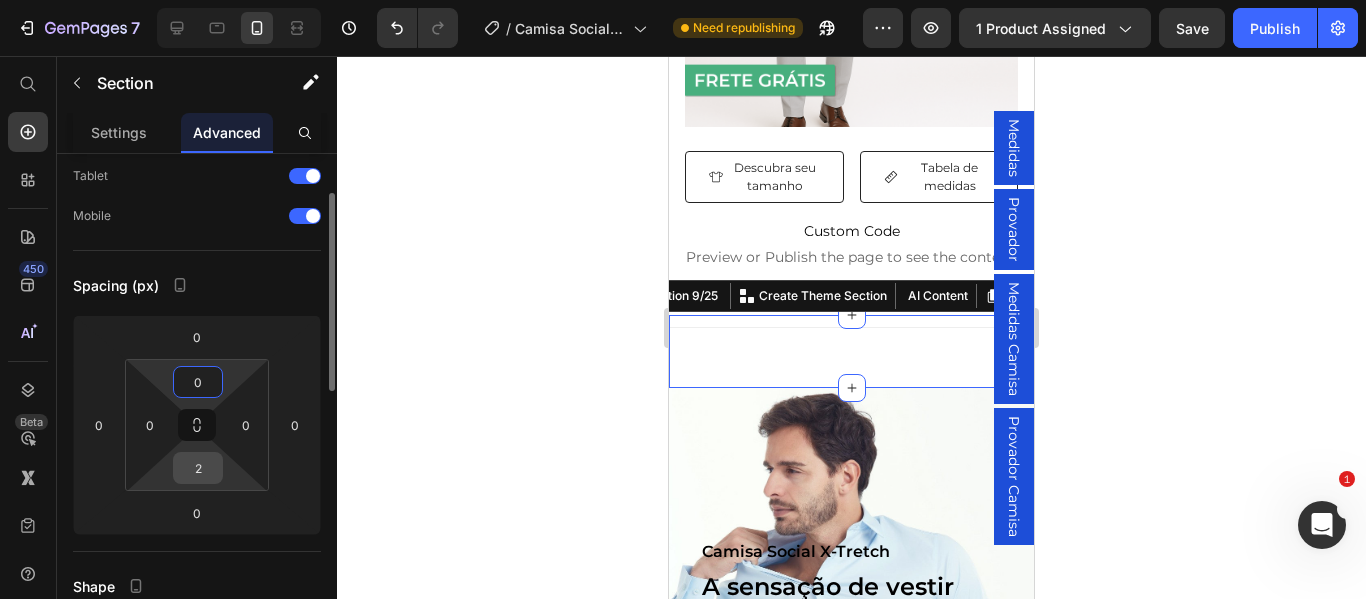 click on "2" at bounding box center (198, 468) 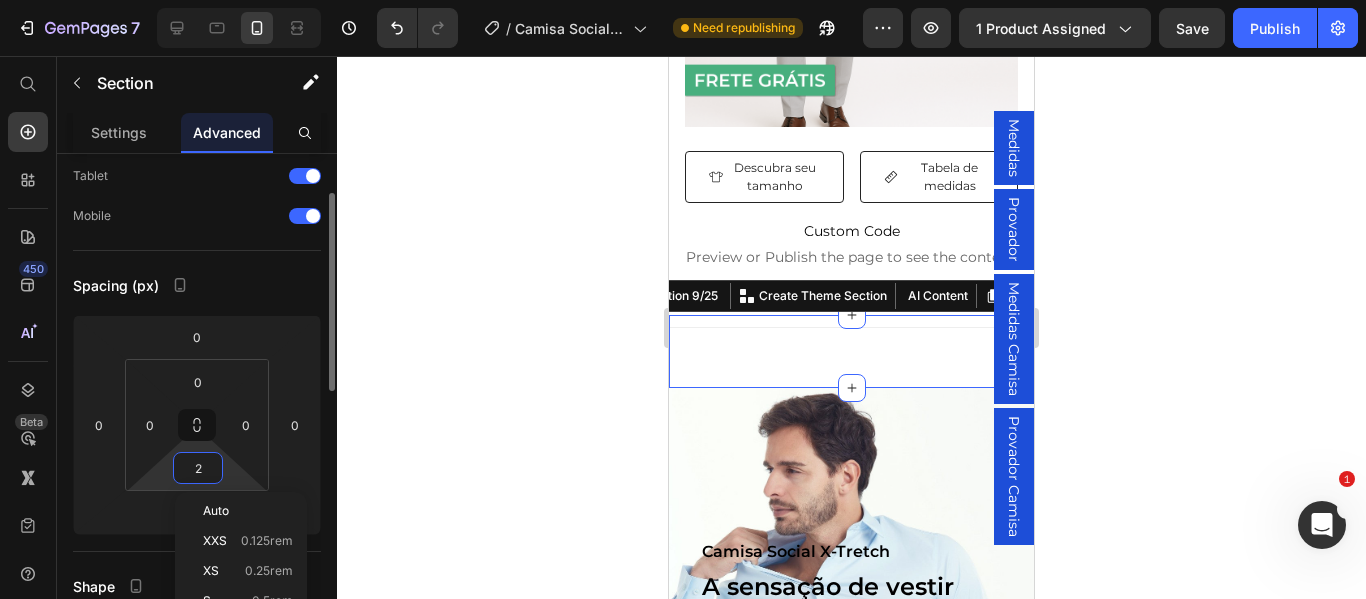 type on "0" 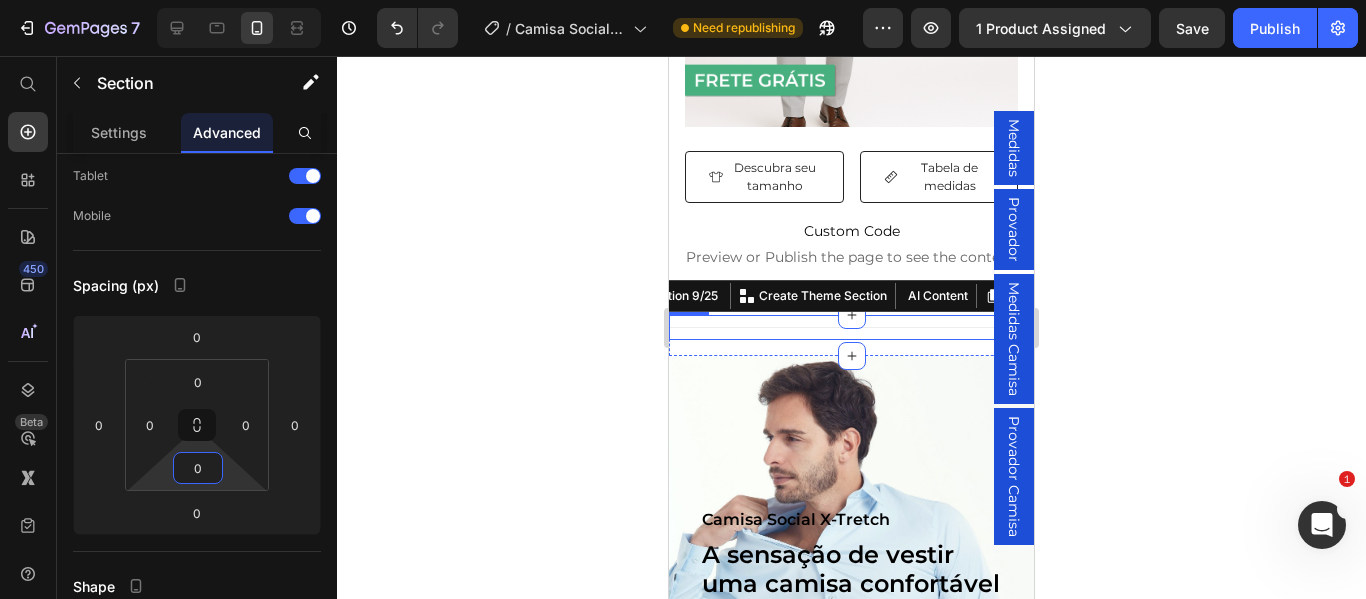 click on "Title Line" at bounding box center (851, 327) 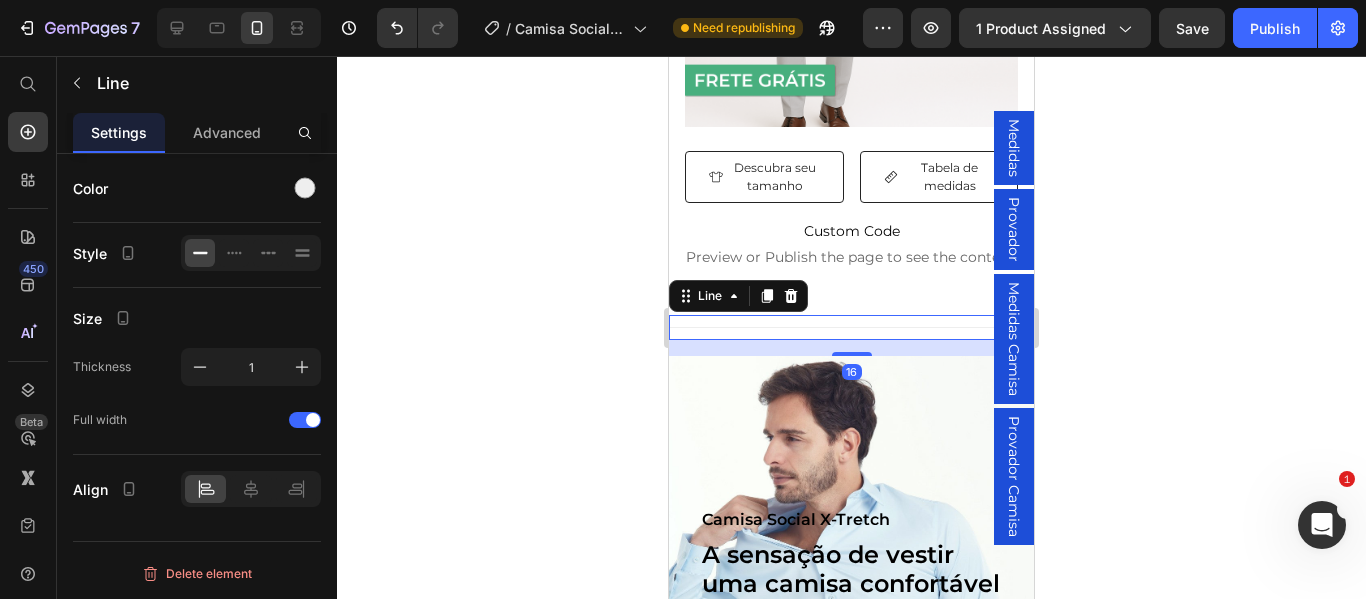 scroll, scrollTop: 0, scrollLeft: 0, axis: both 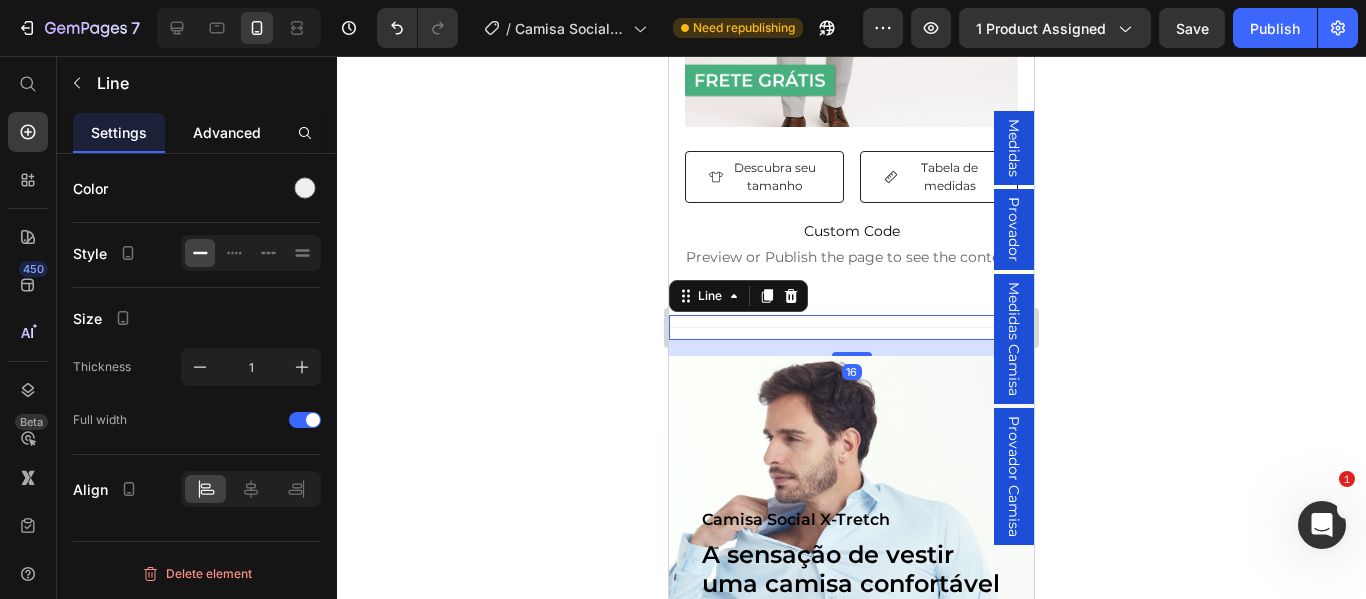 click on "Advanced" at bounding box center [227, 132] 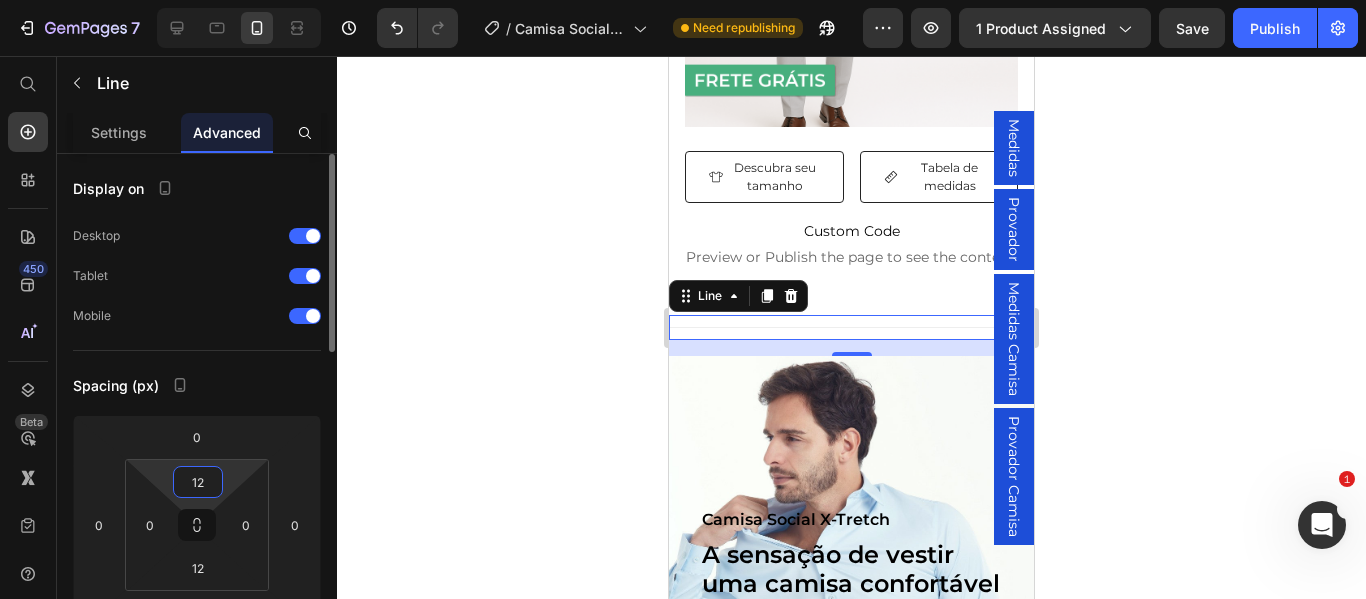 click on "12" at bounding box center (198, 482) 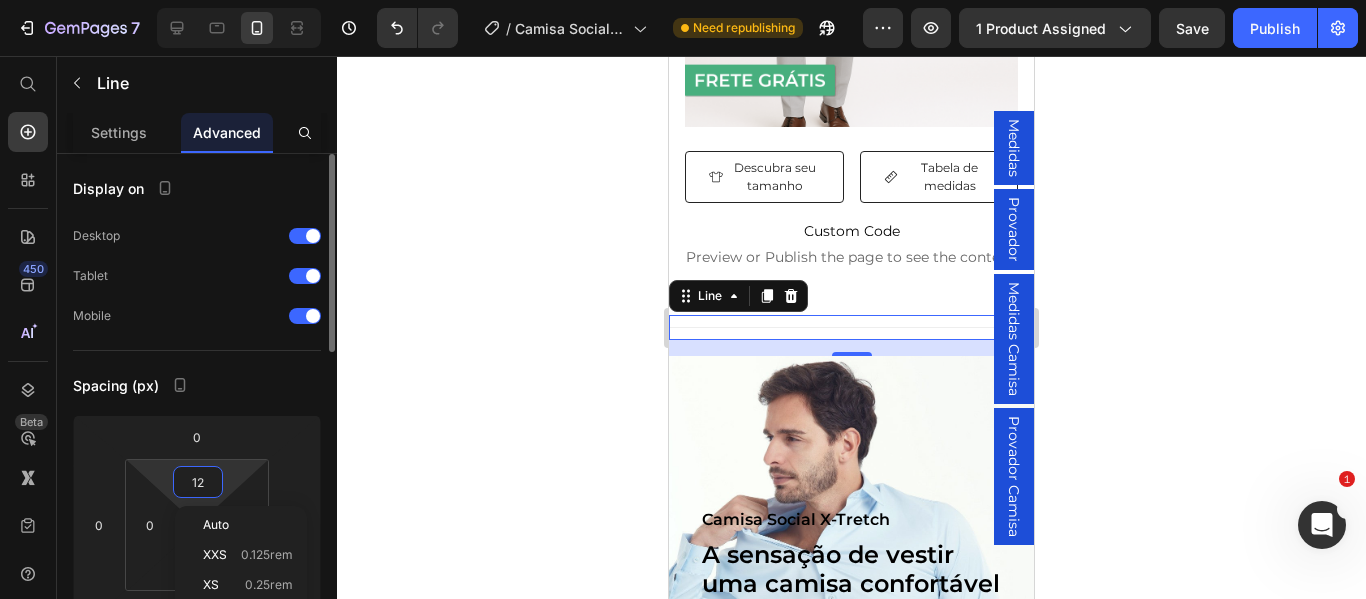 type on "0" 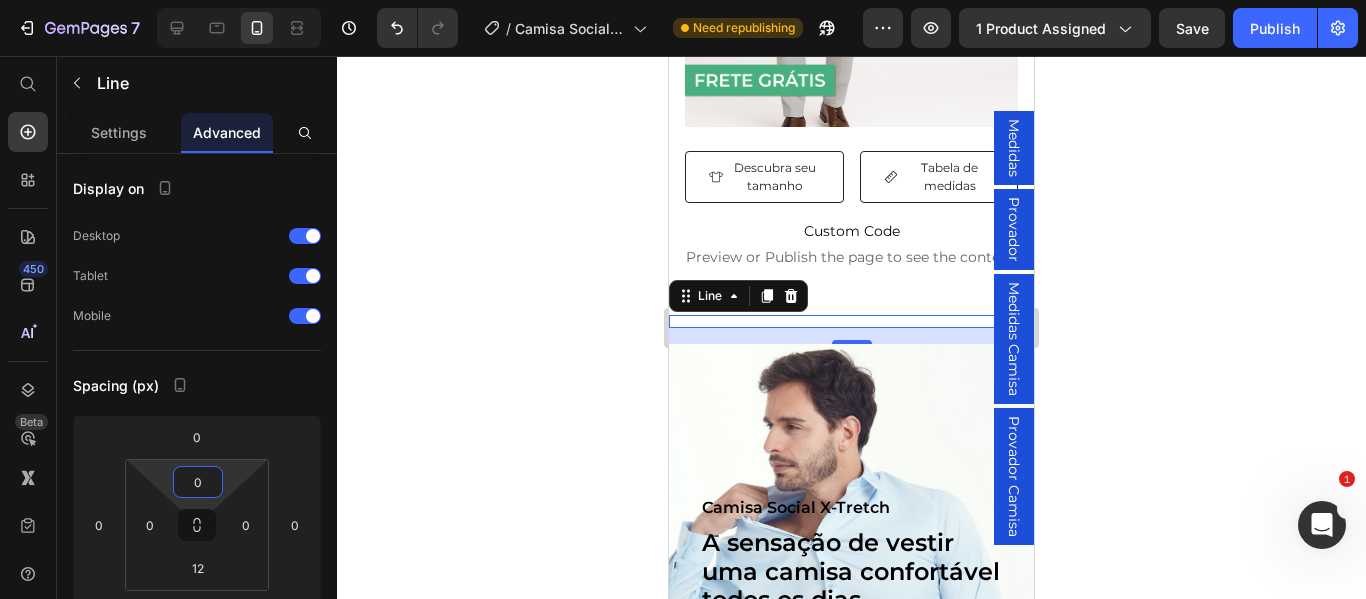 click 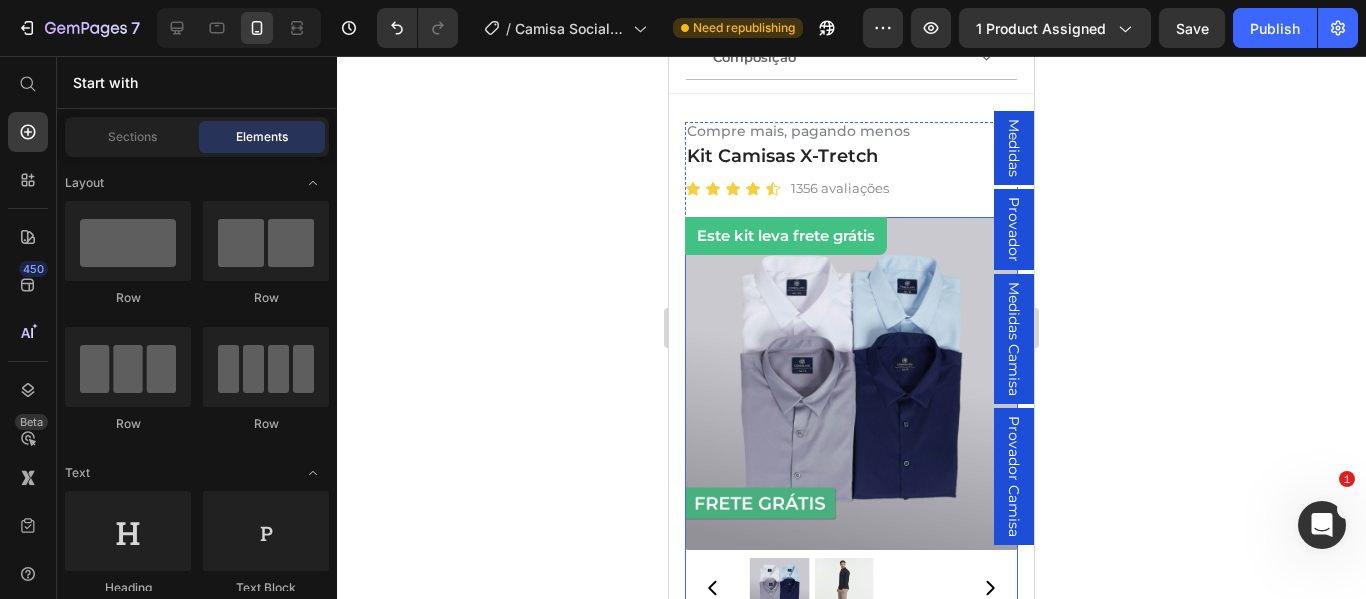 scroll, scrollTop: 1679, scrollLeft: 0, axis: vertical 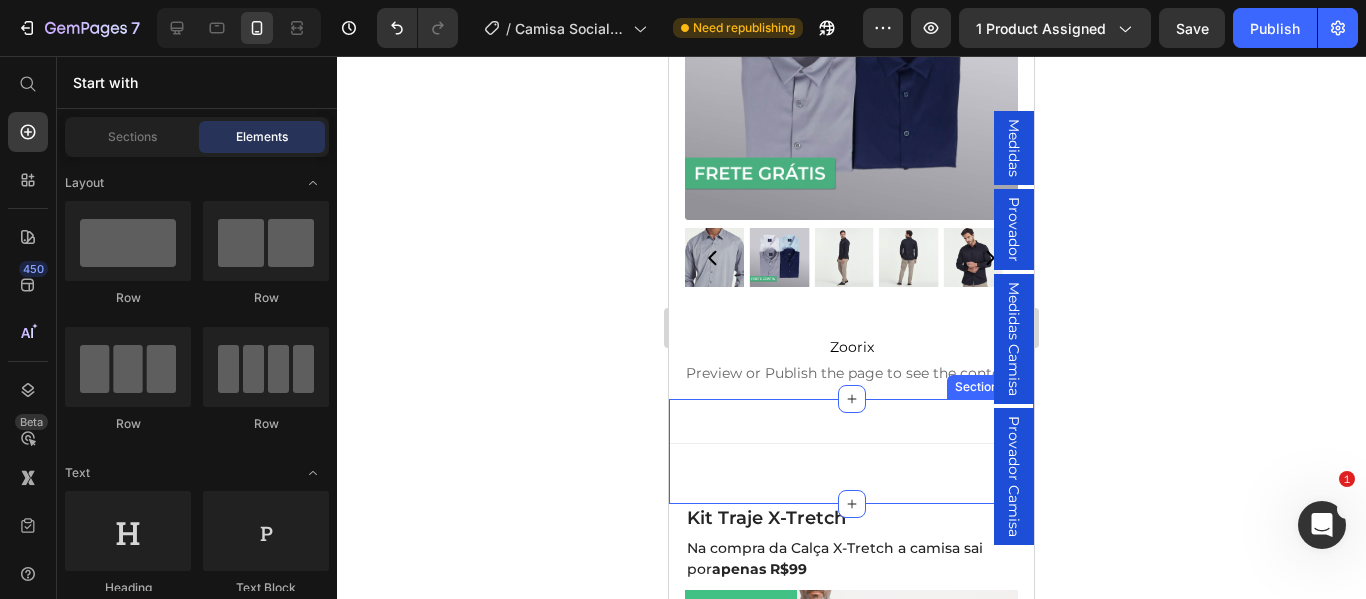 click on "Title Line Section 5/25" at bounding box center (851, 451) 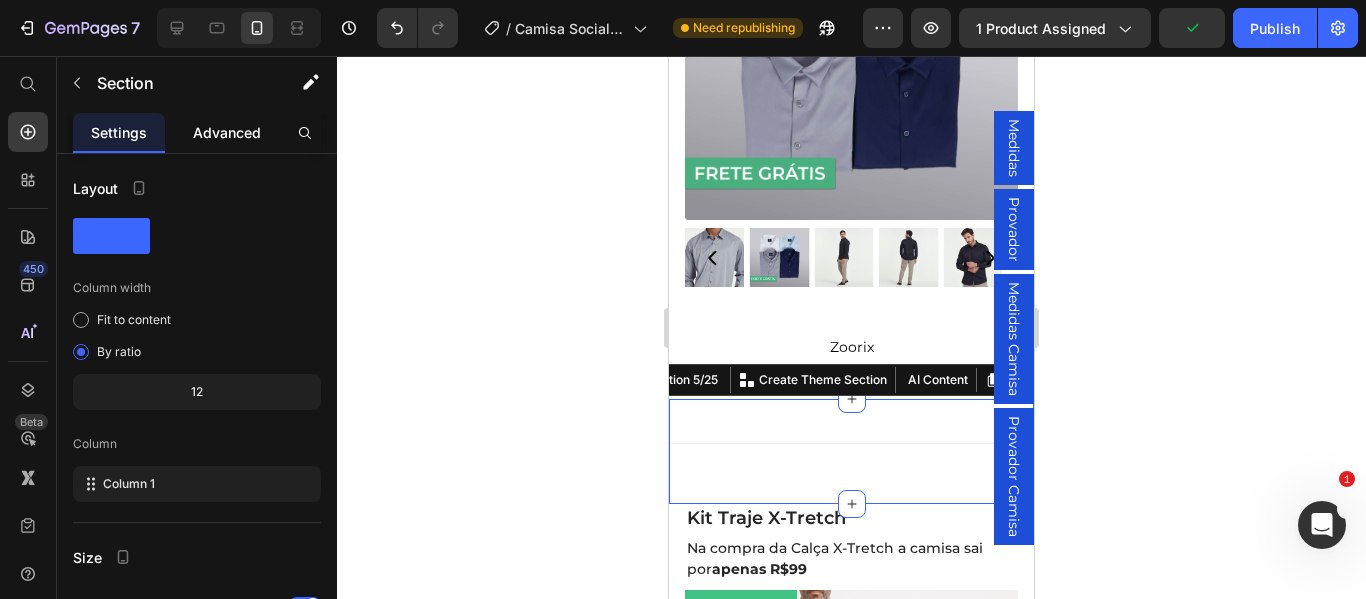 click on "Advanced" at bounding box center (227, 132) 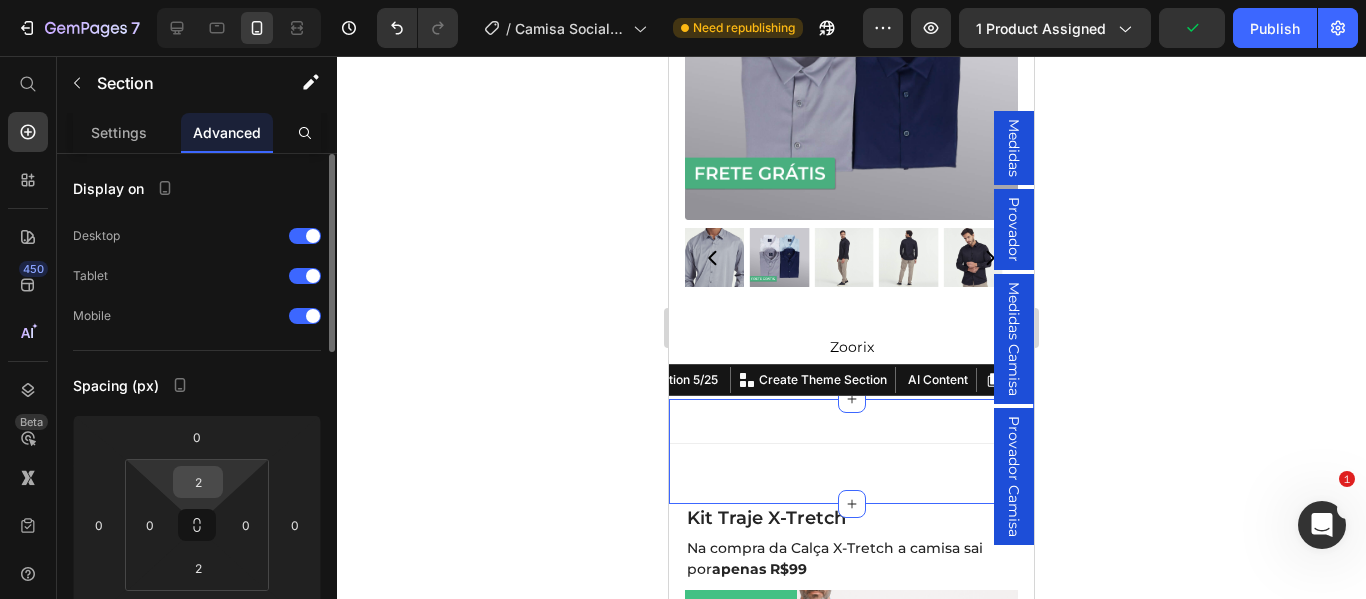 click on "2" at bounding box center (198, 482) 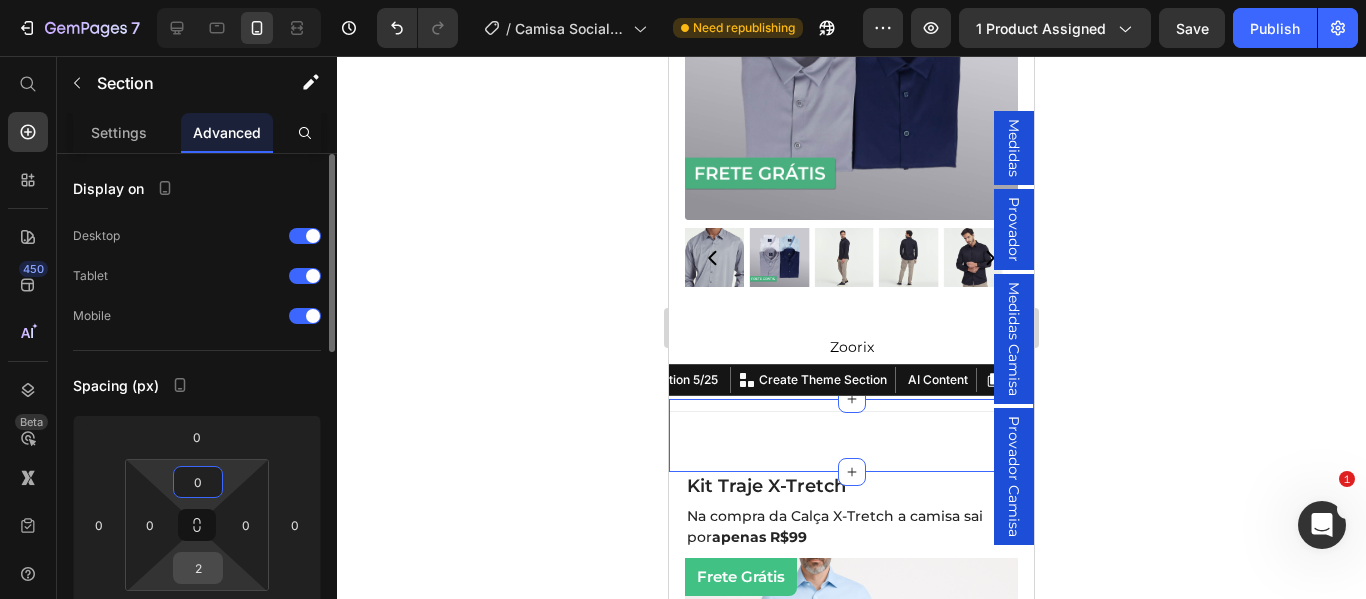 type on "0" 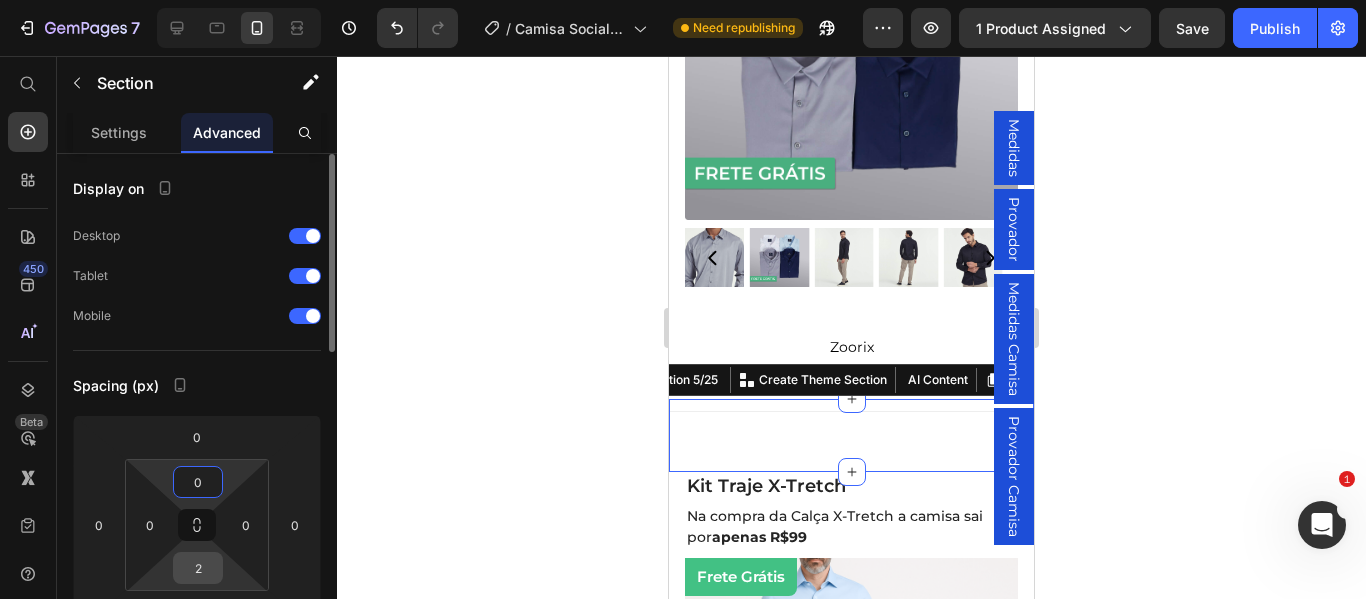 click on "2" at bounding box center [198, 568] 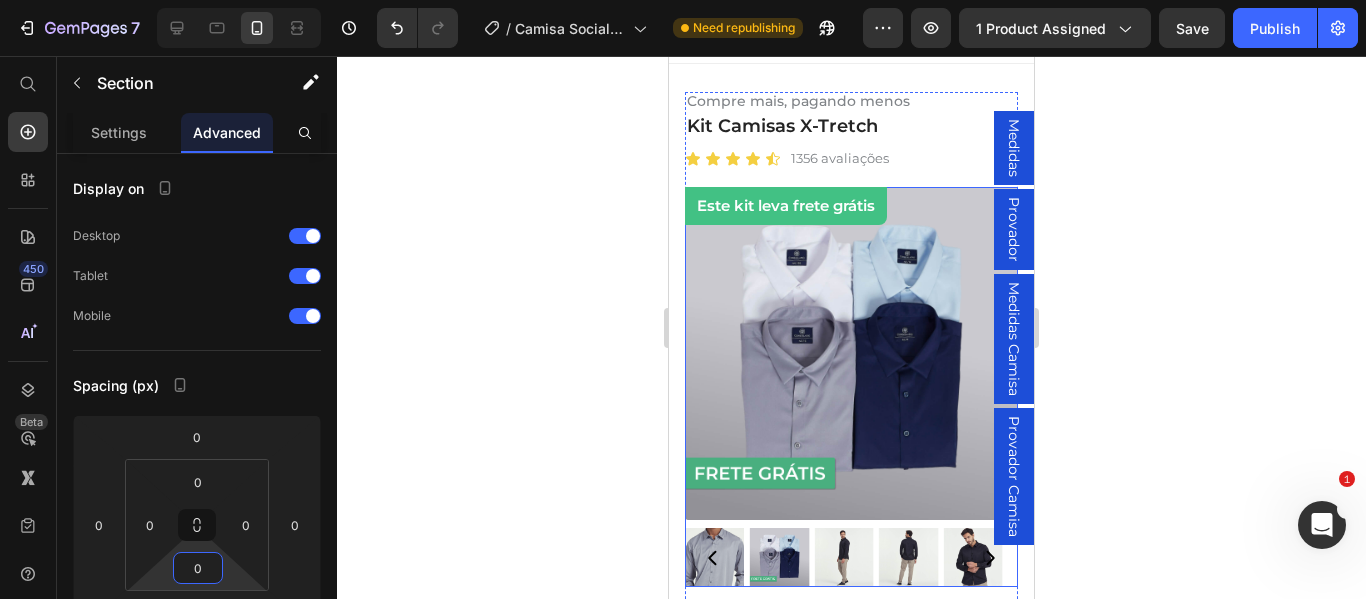 scroll, scrollTop: 1179, scrollLeft: 0, axis: vertical 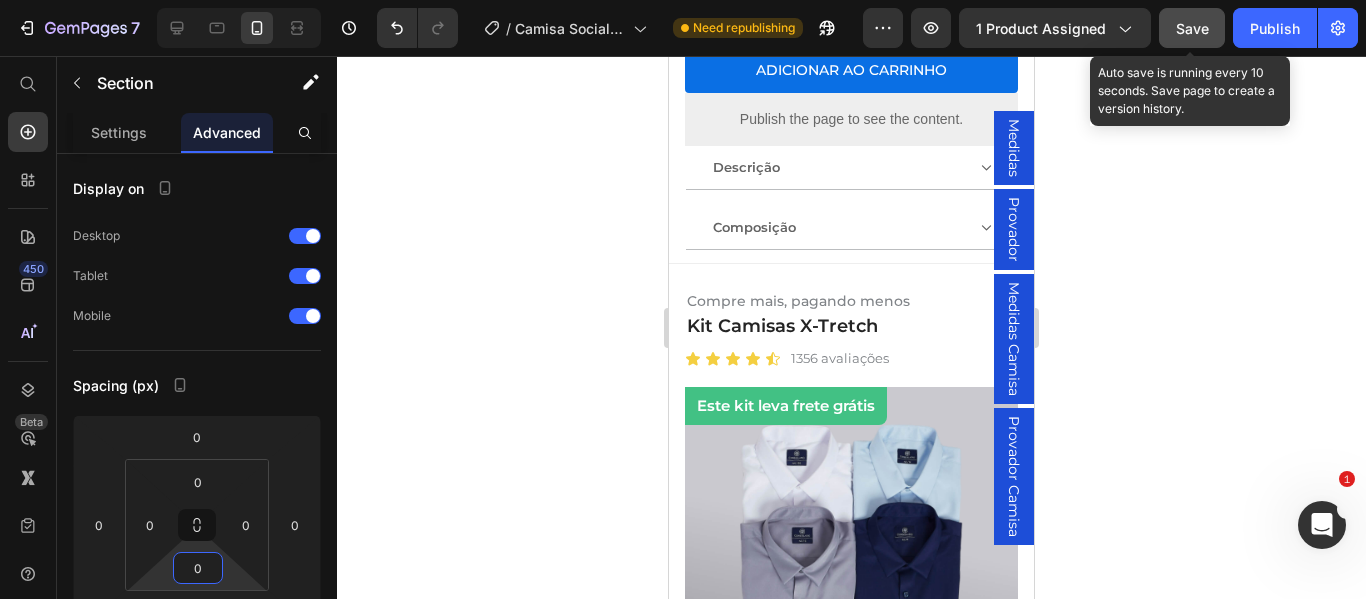 type on "0" 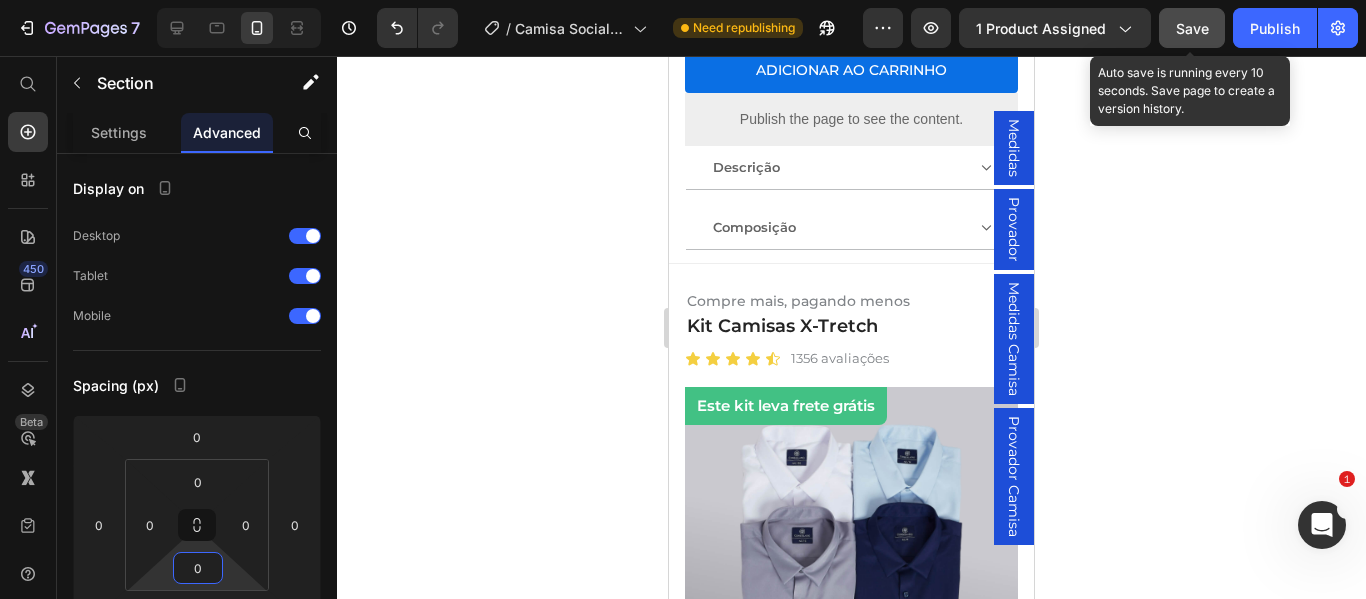 click on "Save" at bounding box center (1192, 28) 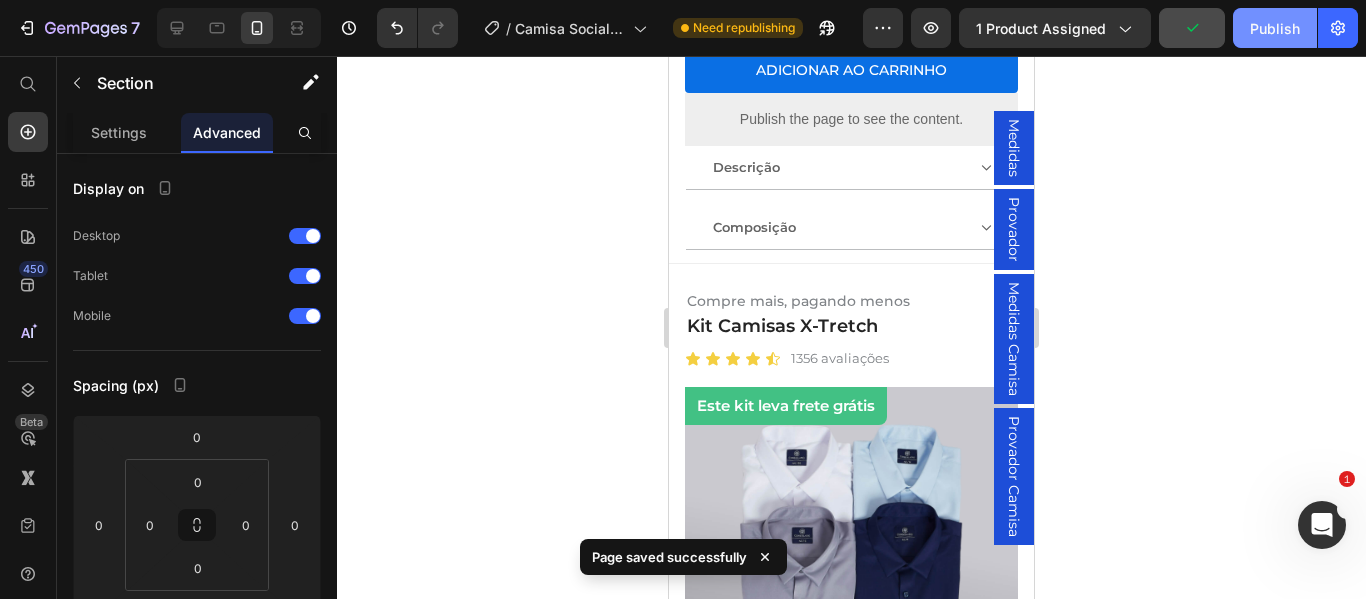click on "Publish" at bounding box center [1275, 28] 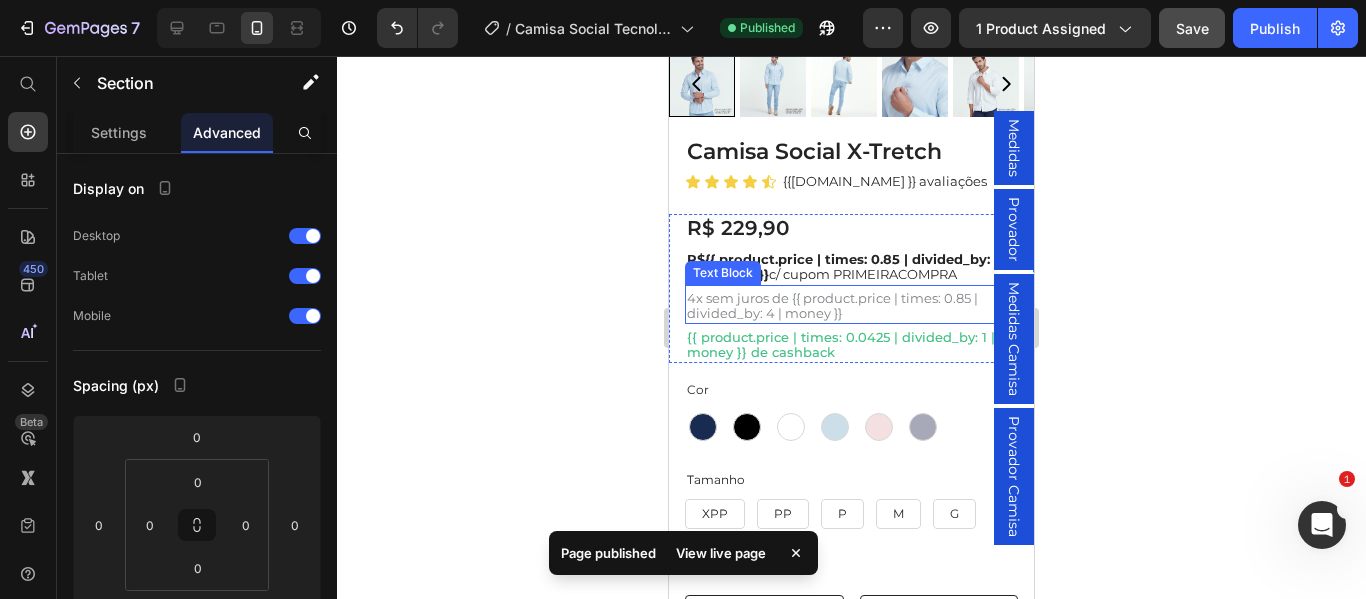 scroll, scrollTop: 0, scrollLeft: 0, axis: both 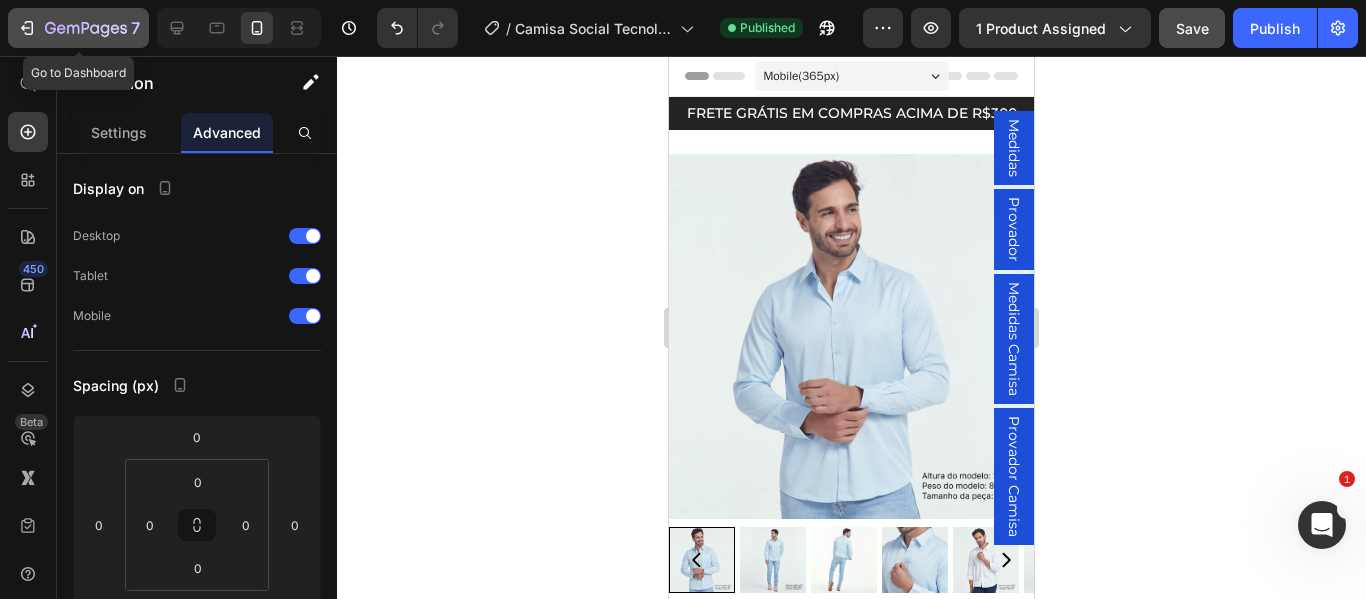 click 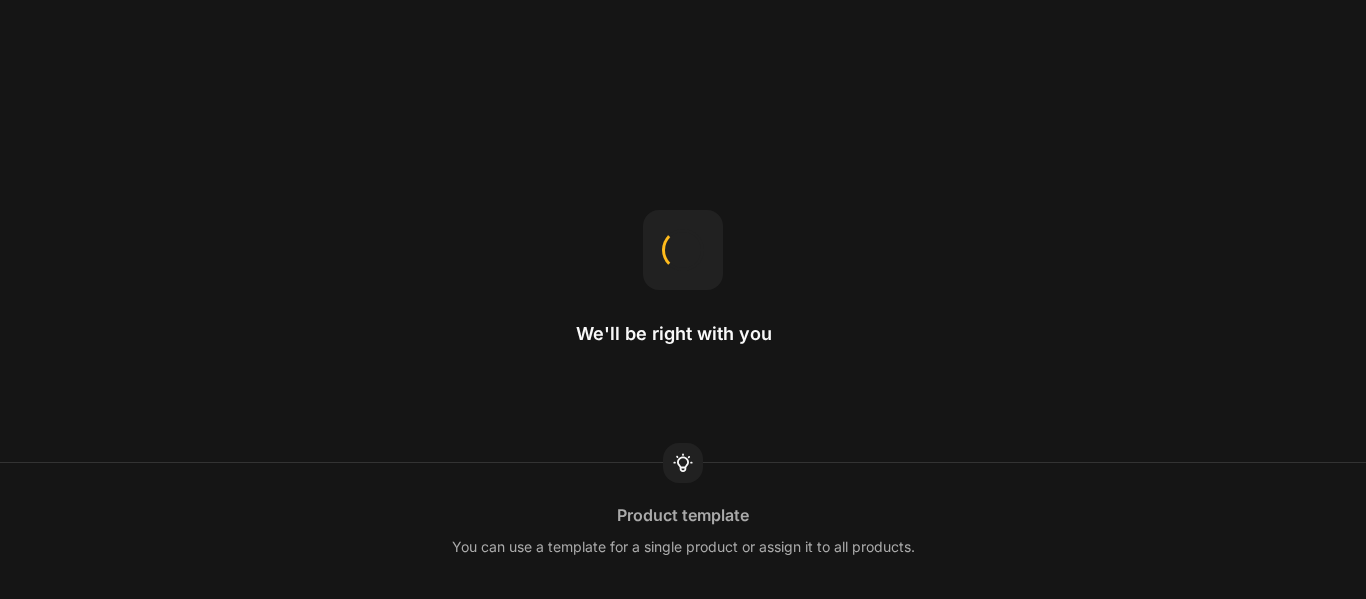 scroll, scrollTop: 0, scrollLeft: 0, axis: both 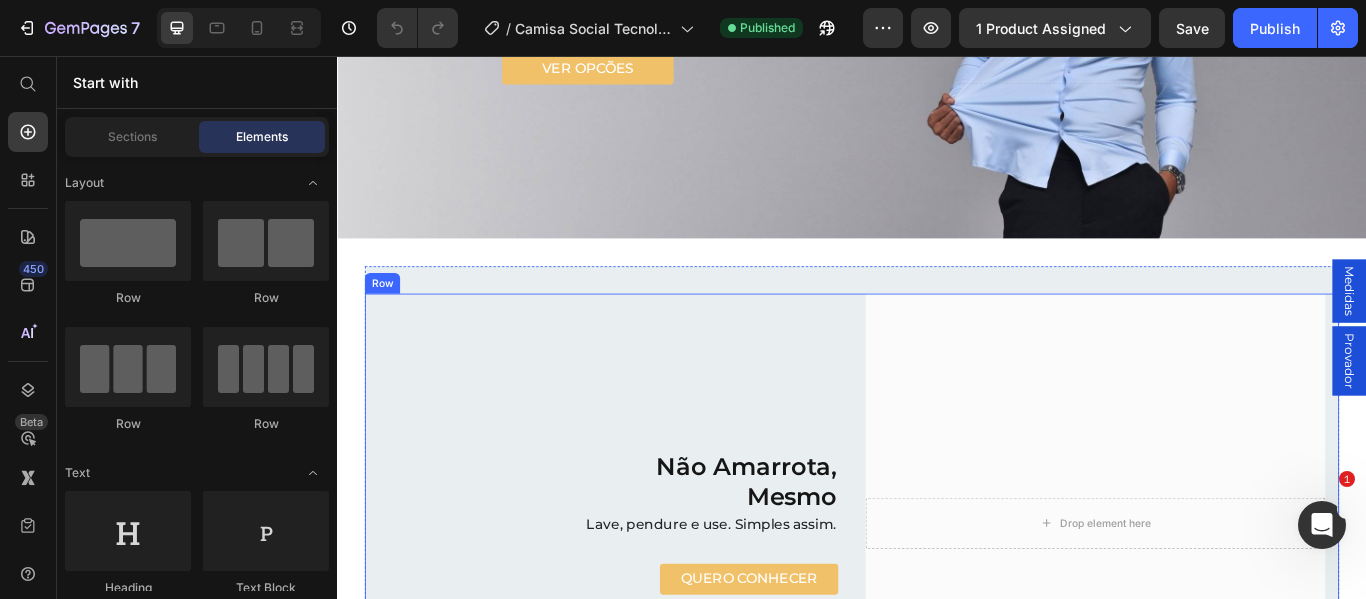 click on "QUERO CONHECER" at bounding box center (817, 666) 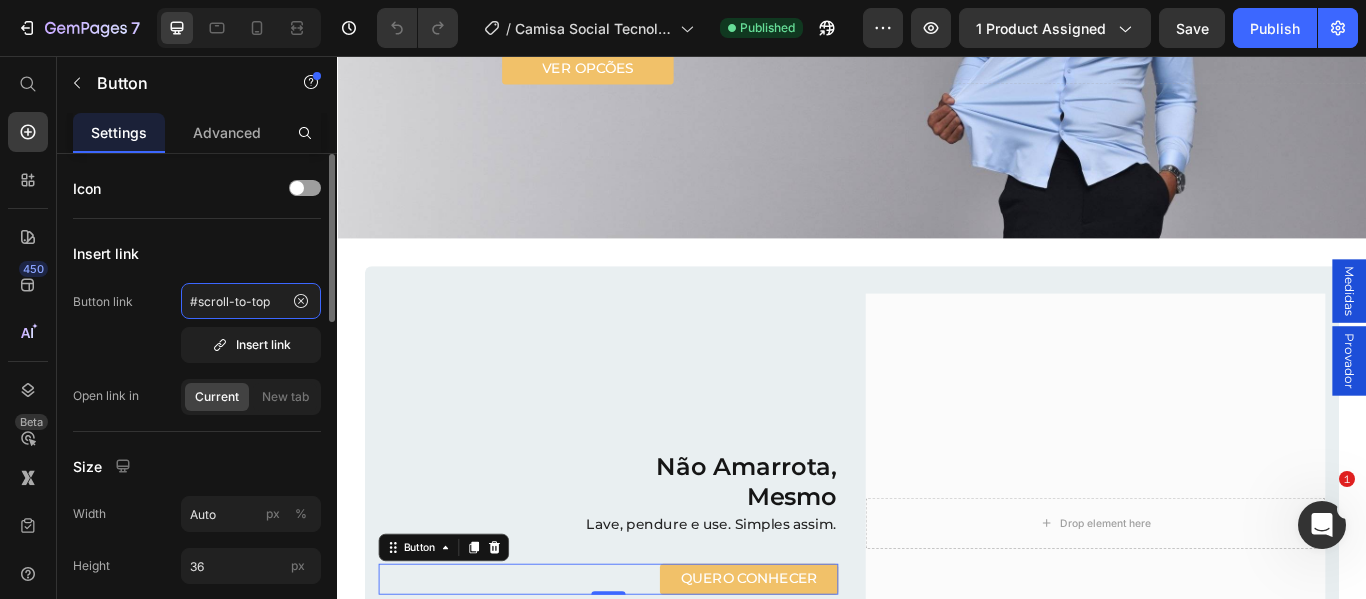 click on "#scroll-to-top" 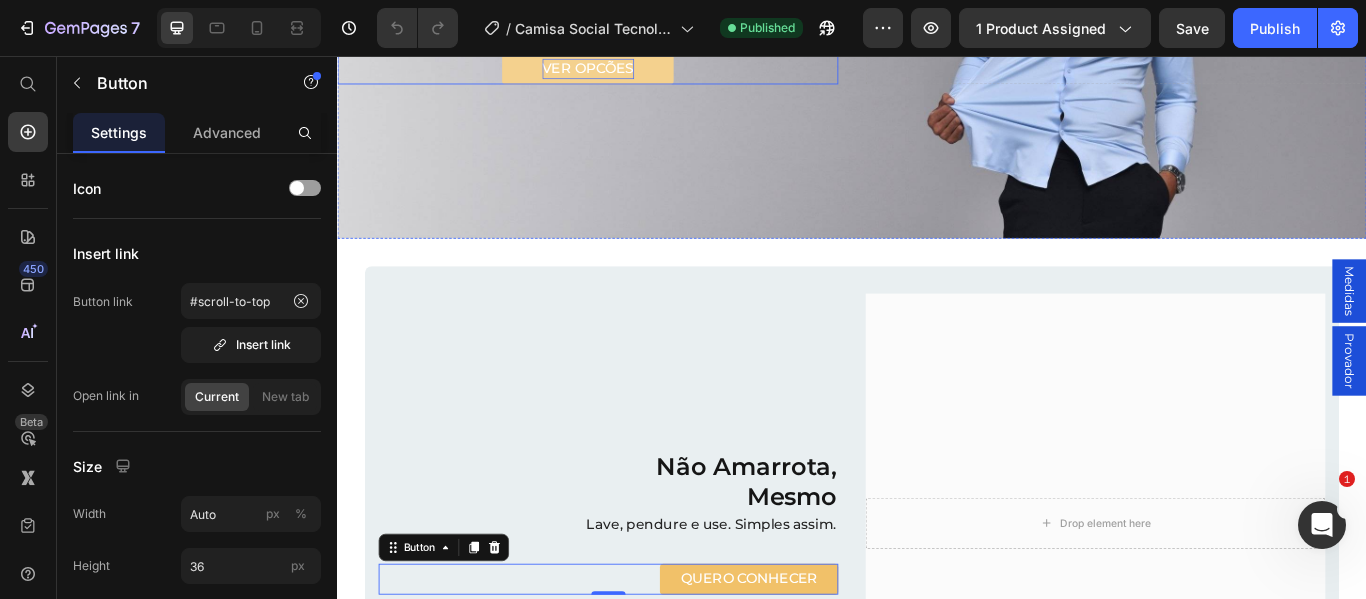 click on "VER OPCÕES" at bounding box center [629, 71] 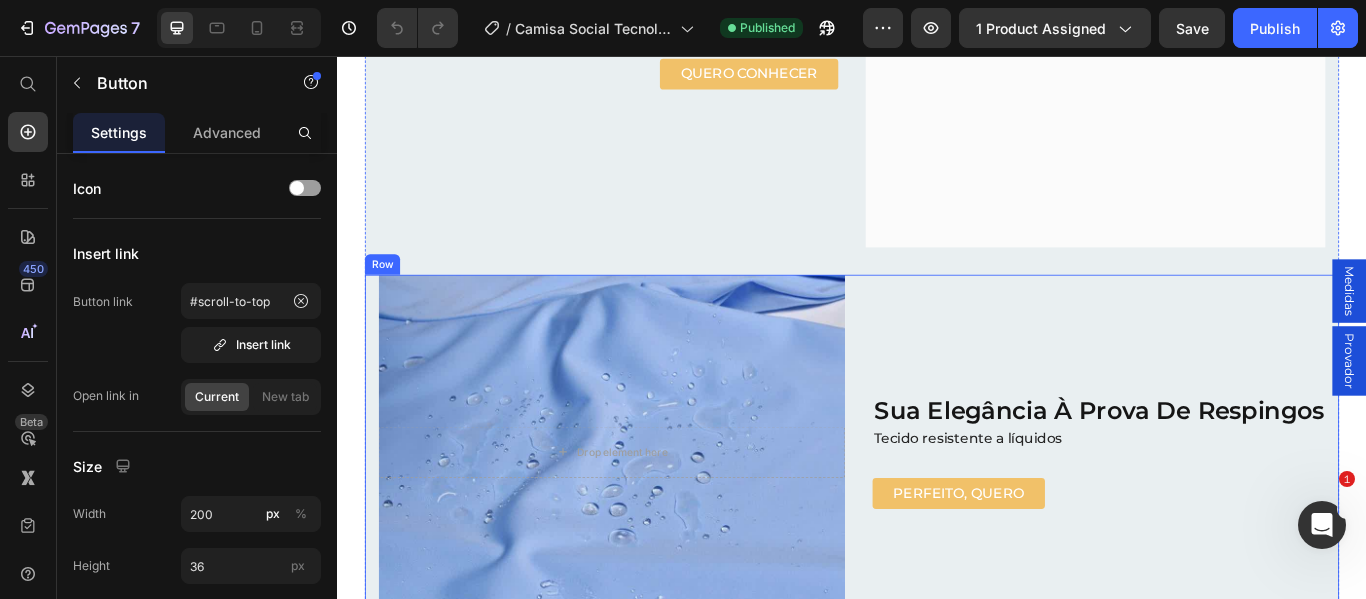 scroll, scrollTop: 2700, scrollLeft: 0, axis: vertical 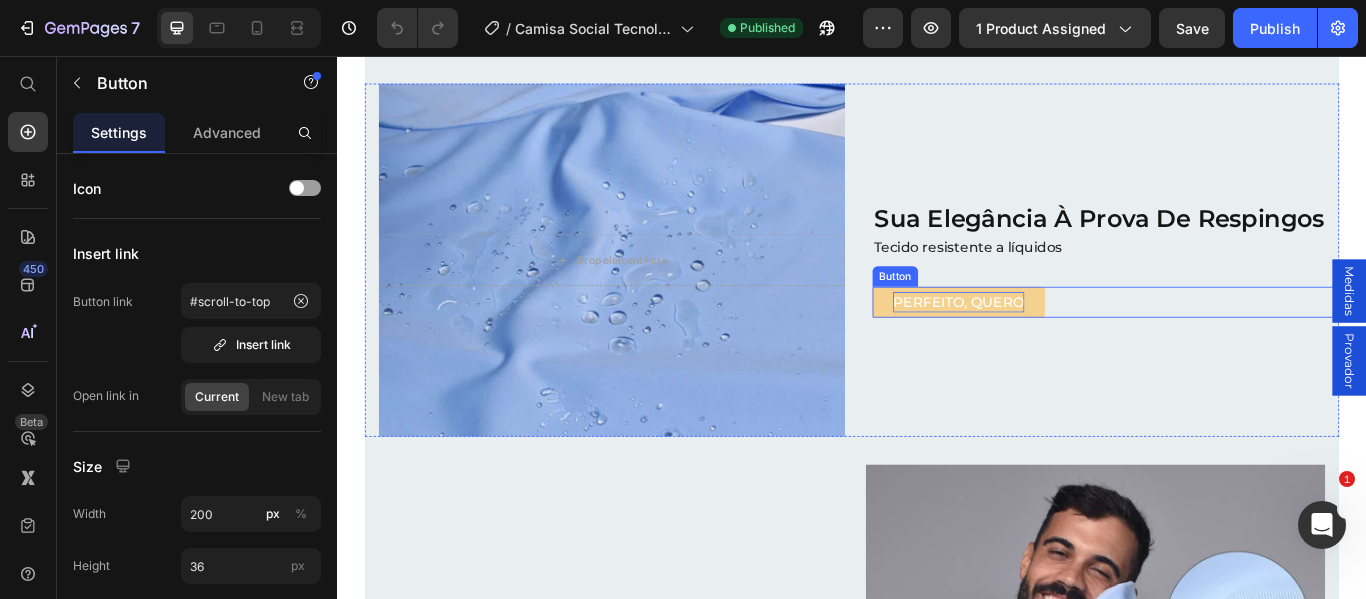click on "PERFEITO, QUERO" at bounding box center (1061, 343) 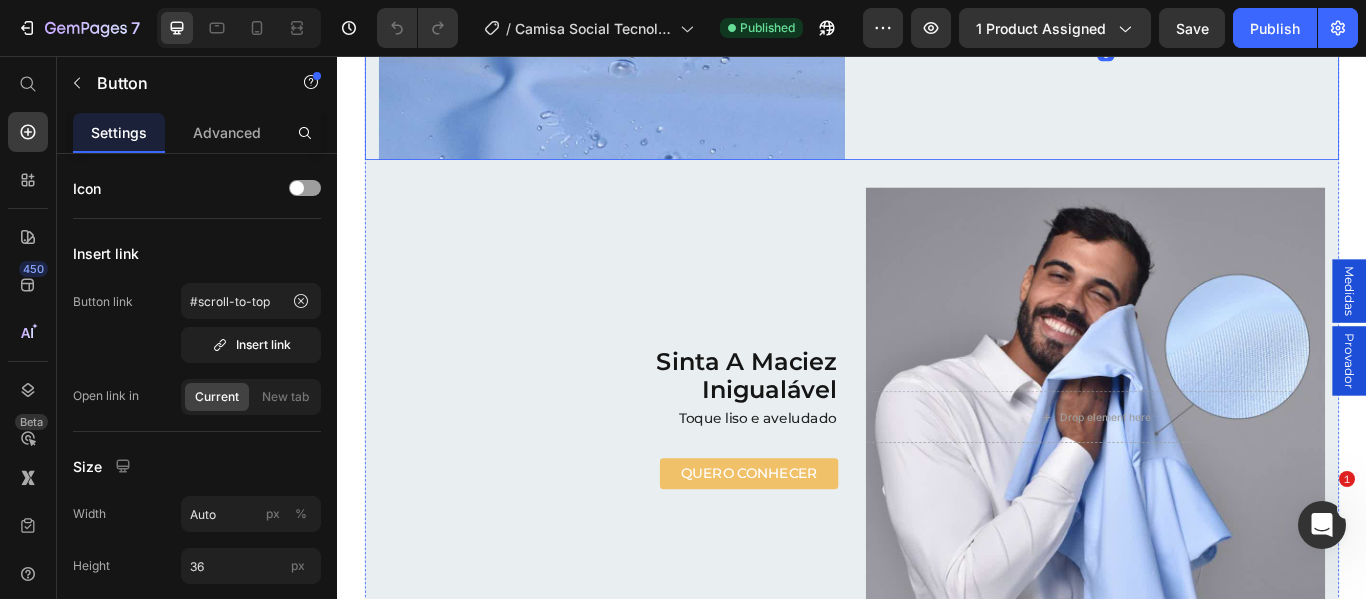scroll, scrollTop: 3100, scrollLeft: 0, axis: vertical 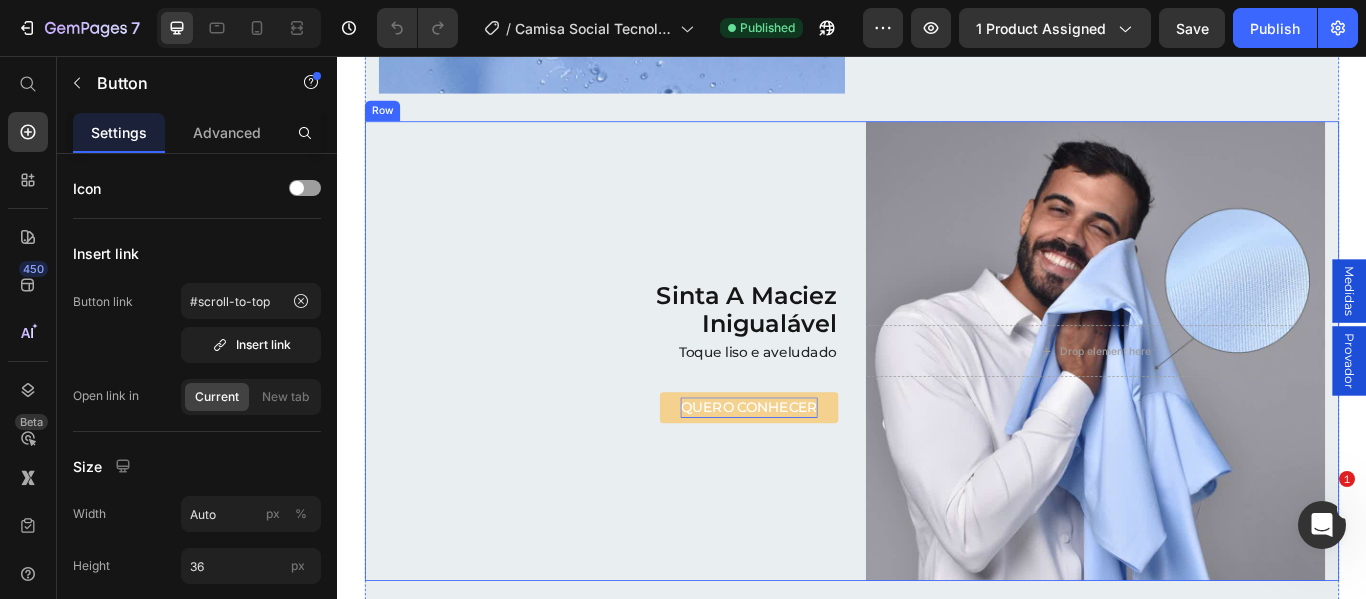 click on "QUERO CONHECER" at bounding box center [817, 466] 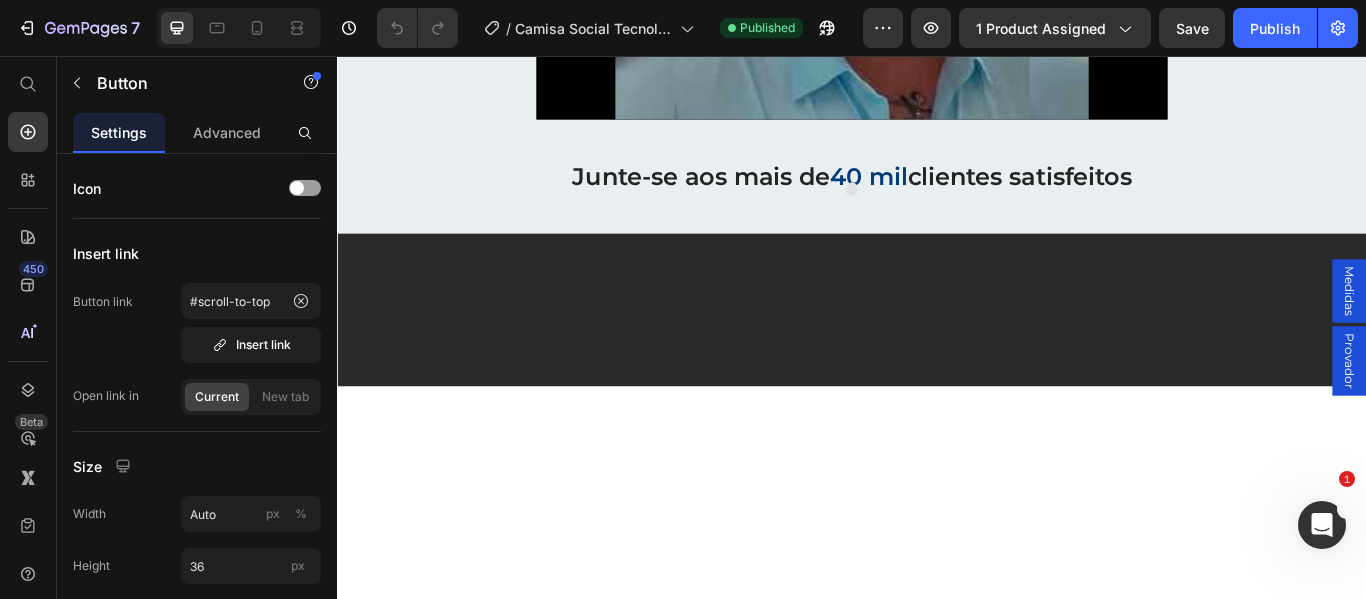 scroll, scrollTop: 5200, scrollLeft: 0, axis: vertical 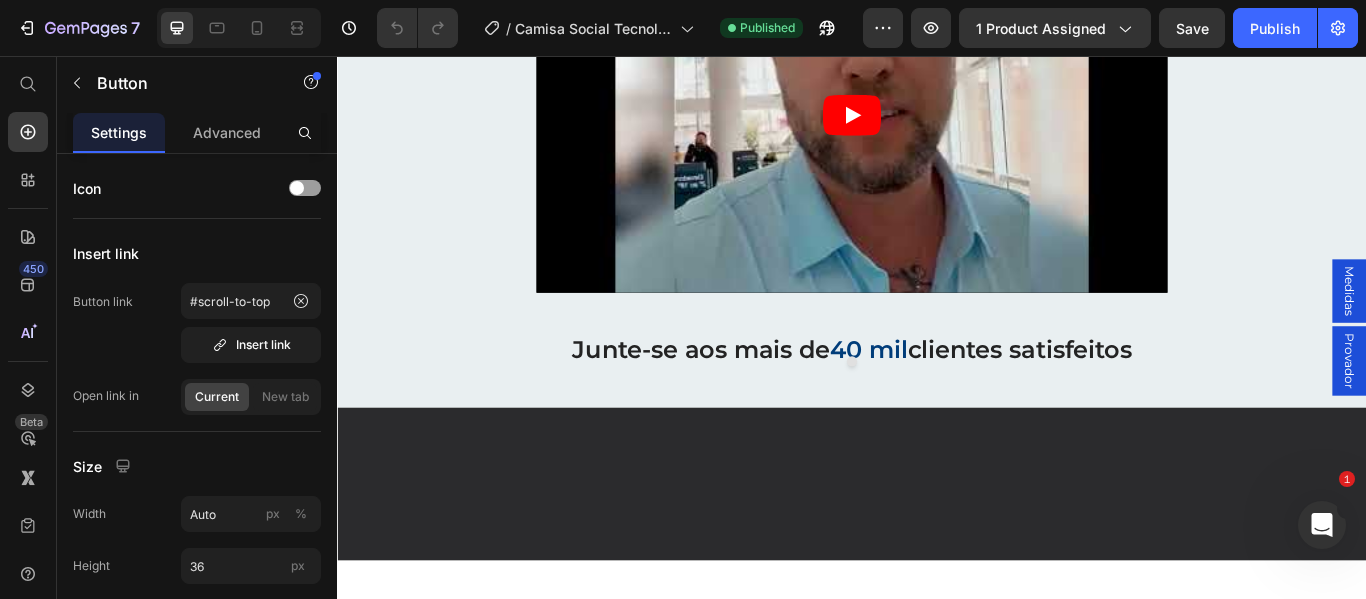 click on "COMPRAR AGORA" at bounding box center [937, -259] 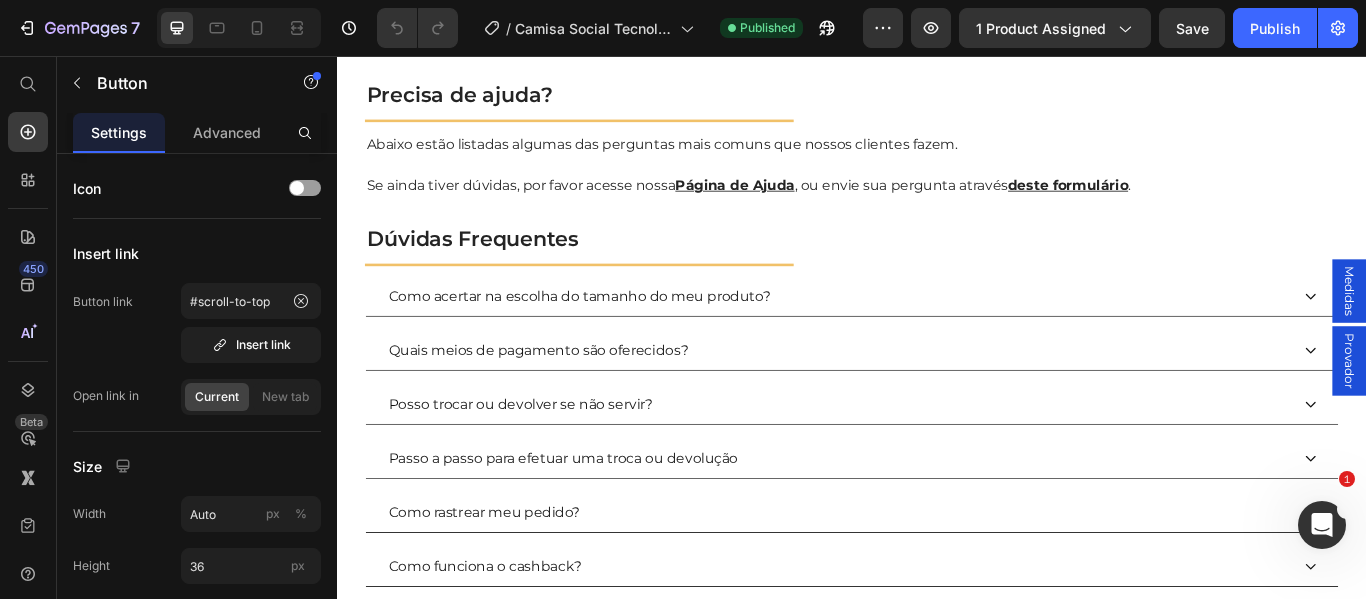 scroll, scrollTop: 7100, scrollLeft: 0, axis: vertical 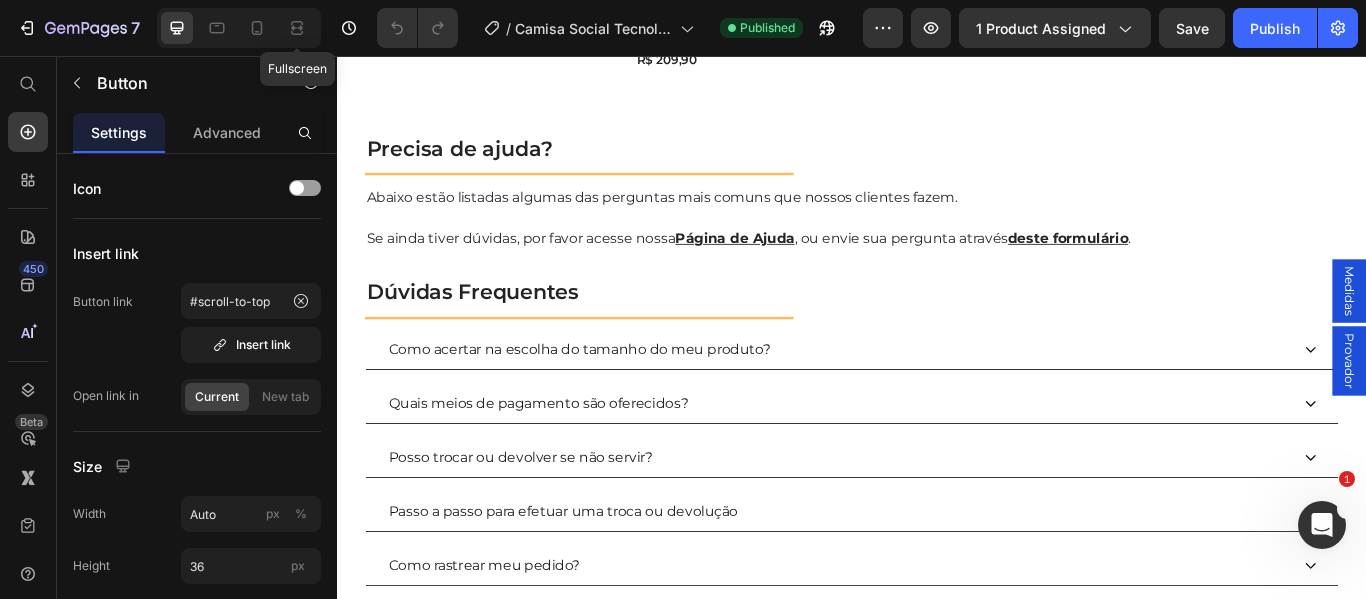 click on "Fullscreen" at bounding box center [239, 28] 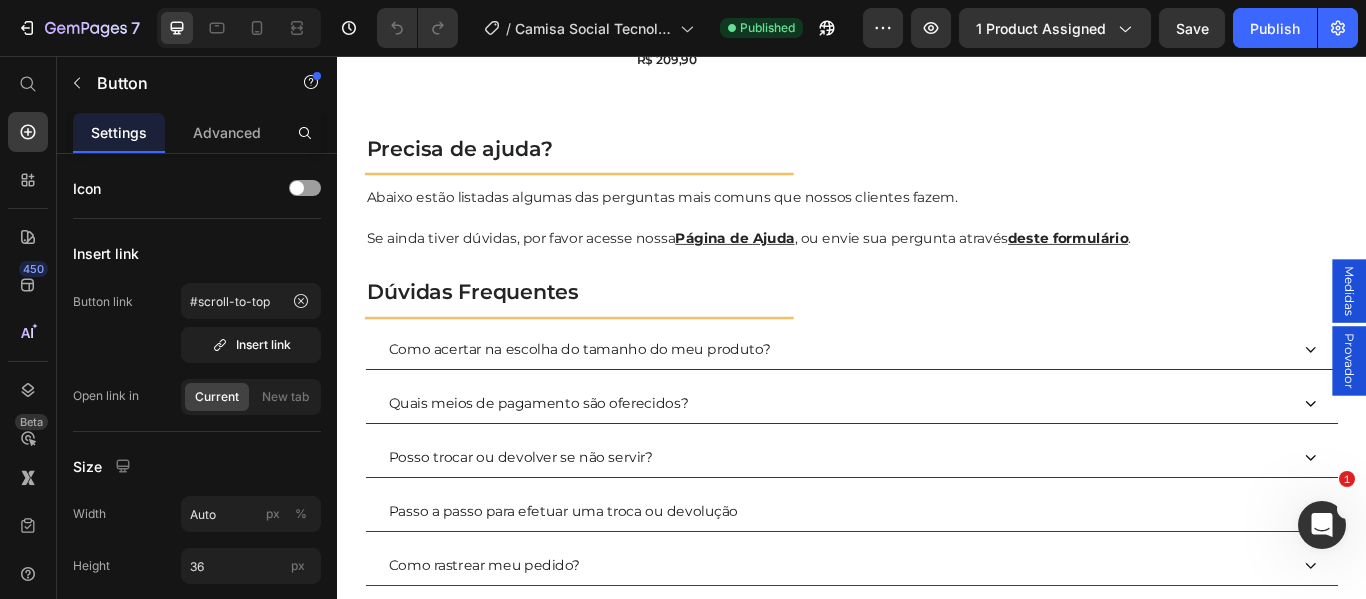 click 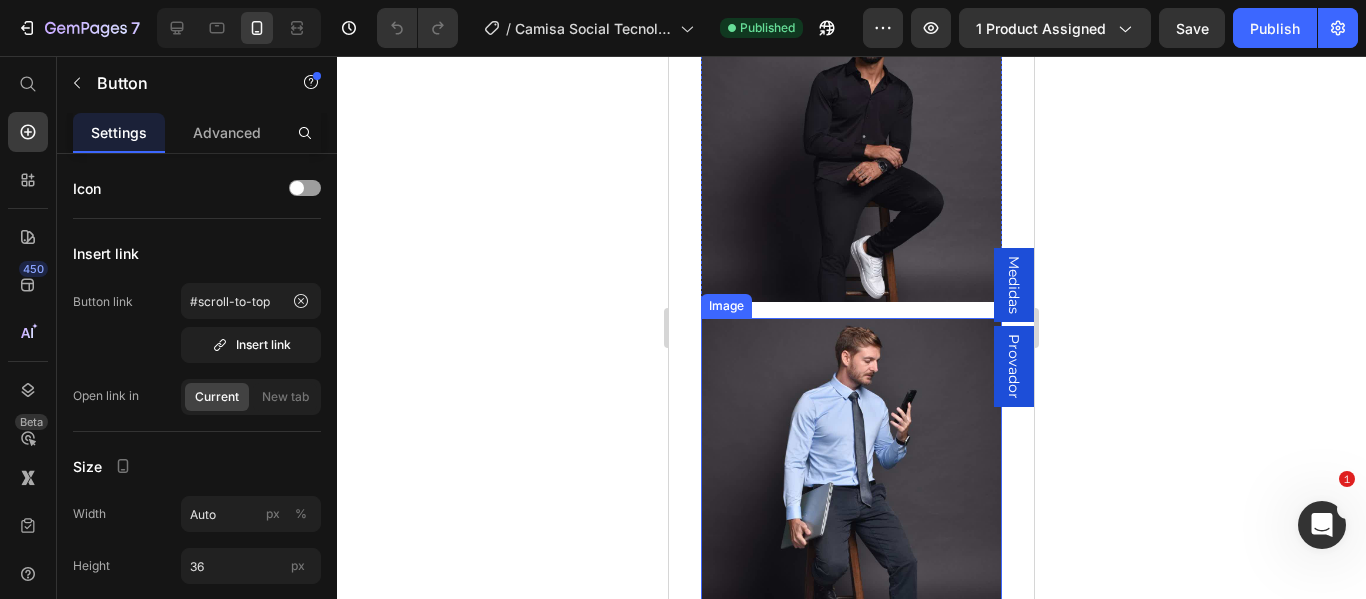 scroll, scrollTop: 4715, scrollLeft: 0, axis: vertical 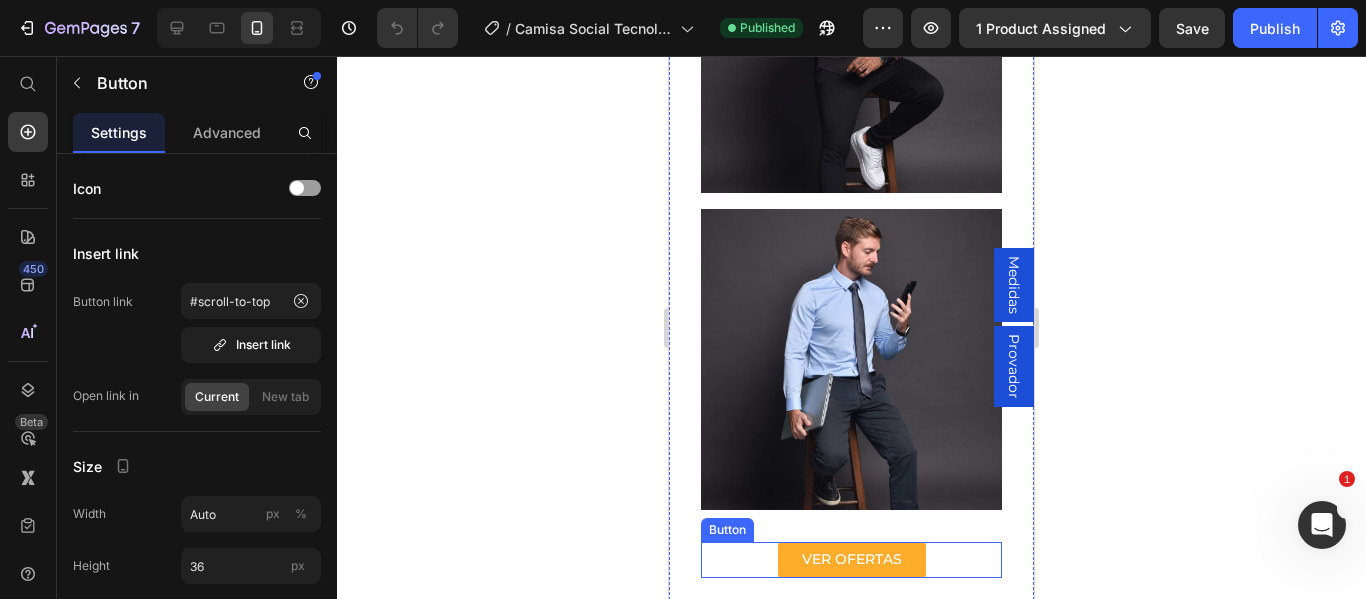 click on "VER OFERTAS" at bounding box center [852, 560] 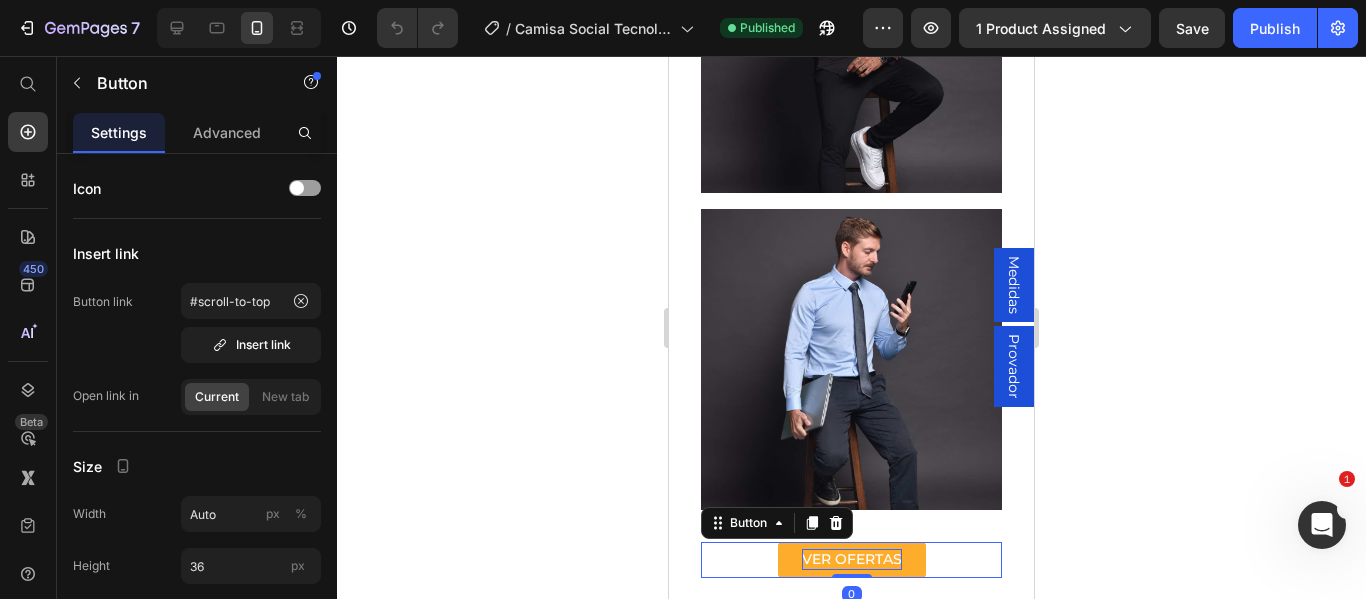 click on "VER OFERTAS" at bounding box center [852, 559] 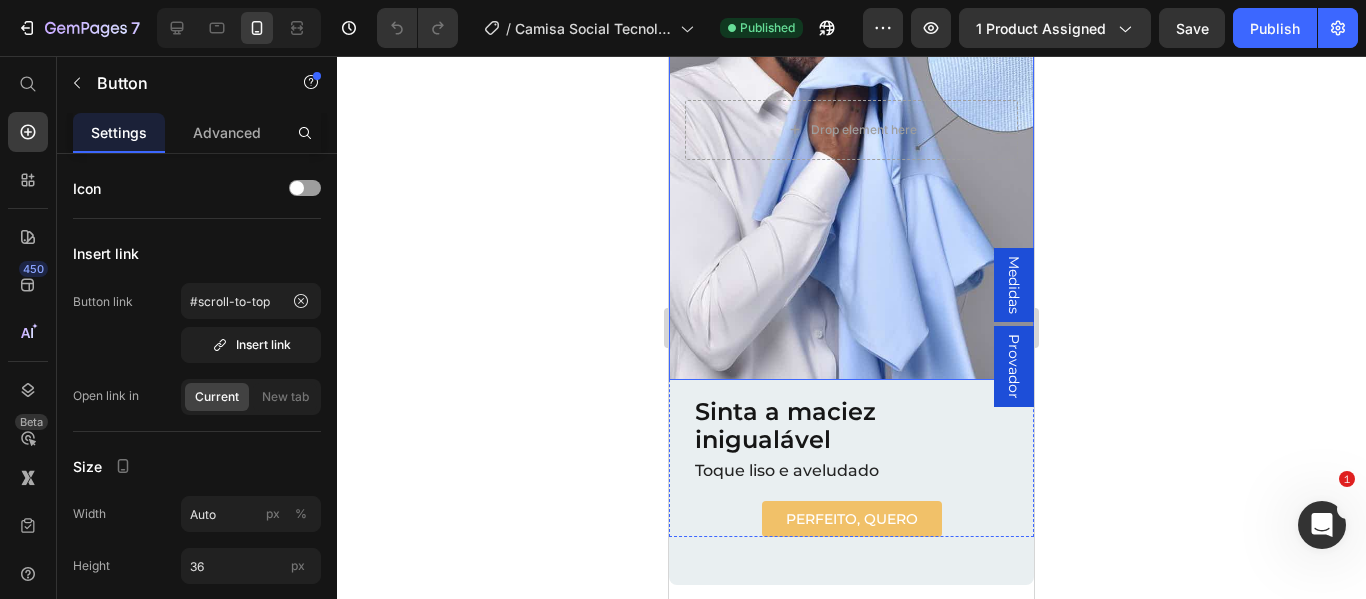 scroll, scrollTop: 3815, scrollLeft: 0, axis: vertical 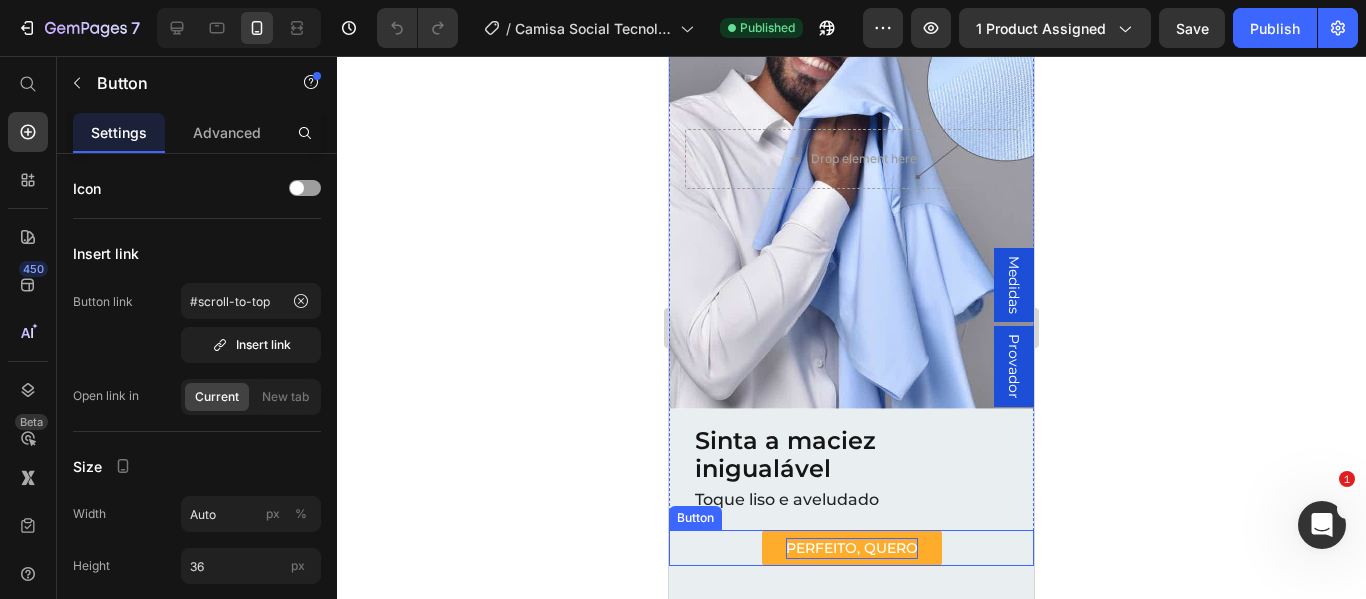 click on "PERFEITO, QUERO" at bounding box center (852, 548) 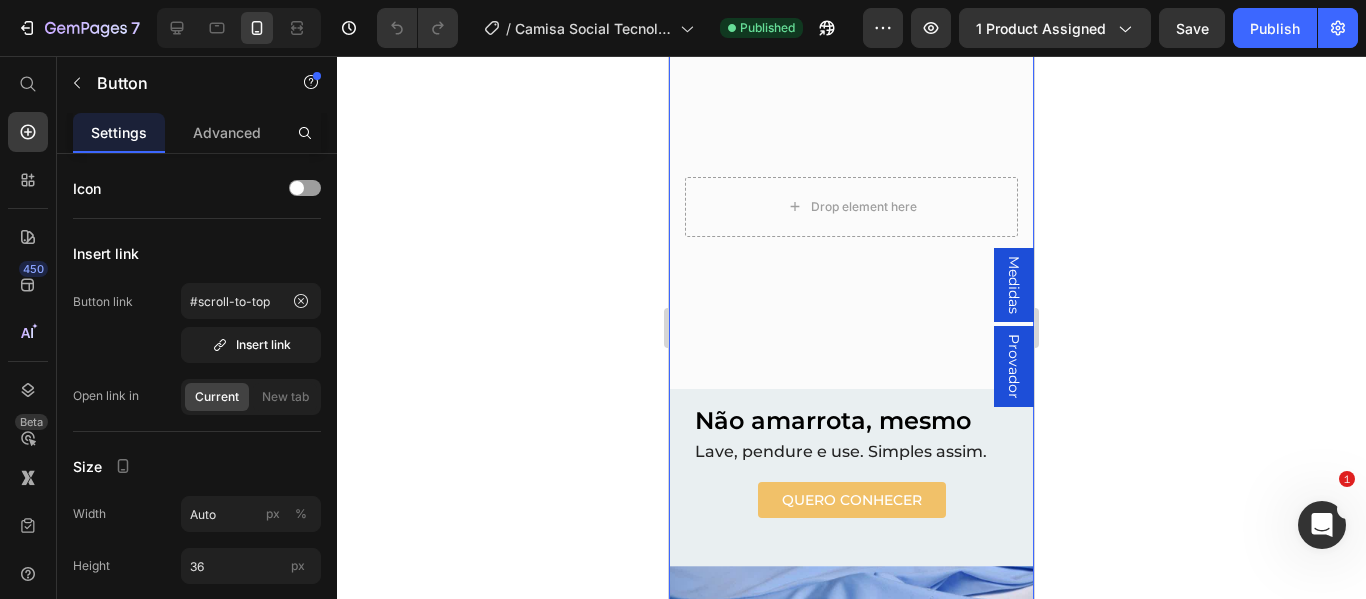 scroll, scrollTop: 2715, scrollLeft: 0, axis: vertical 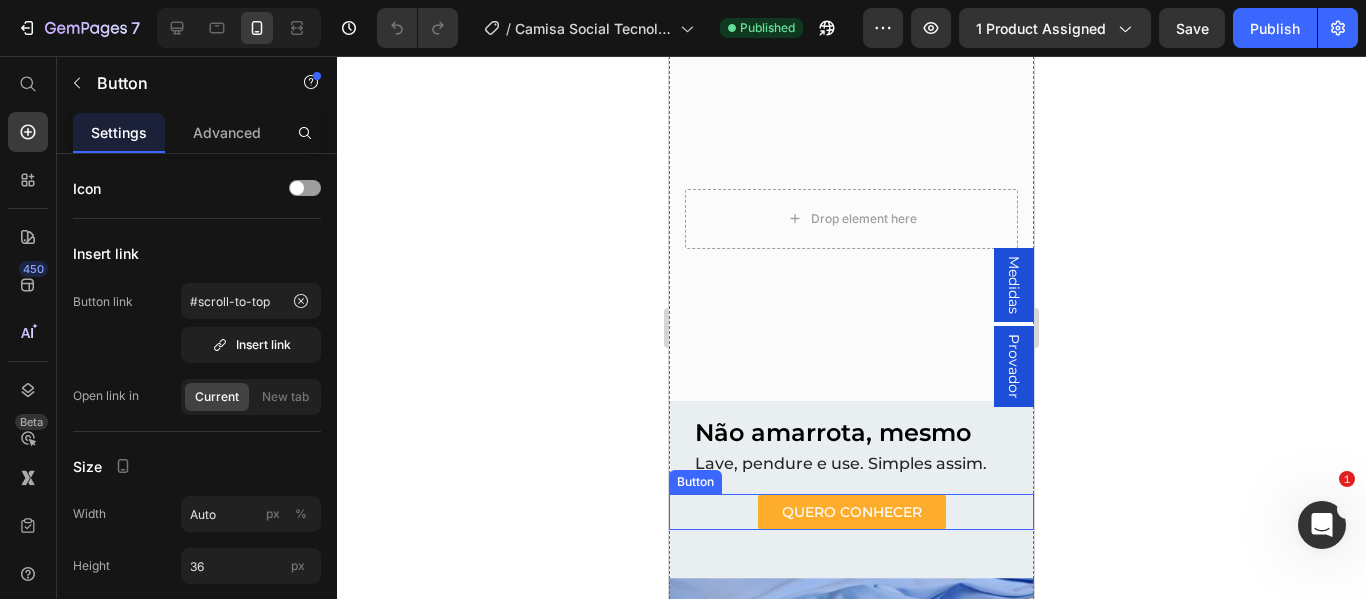 click on "QUERO CONHECER" at bounding box center (852, 512) 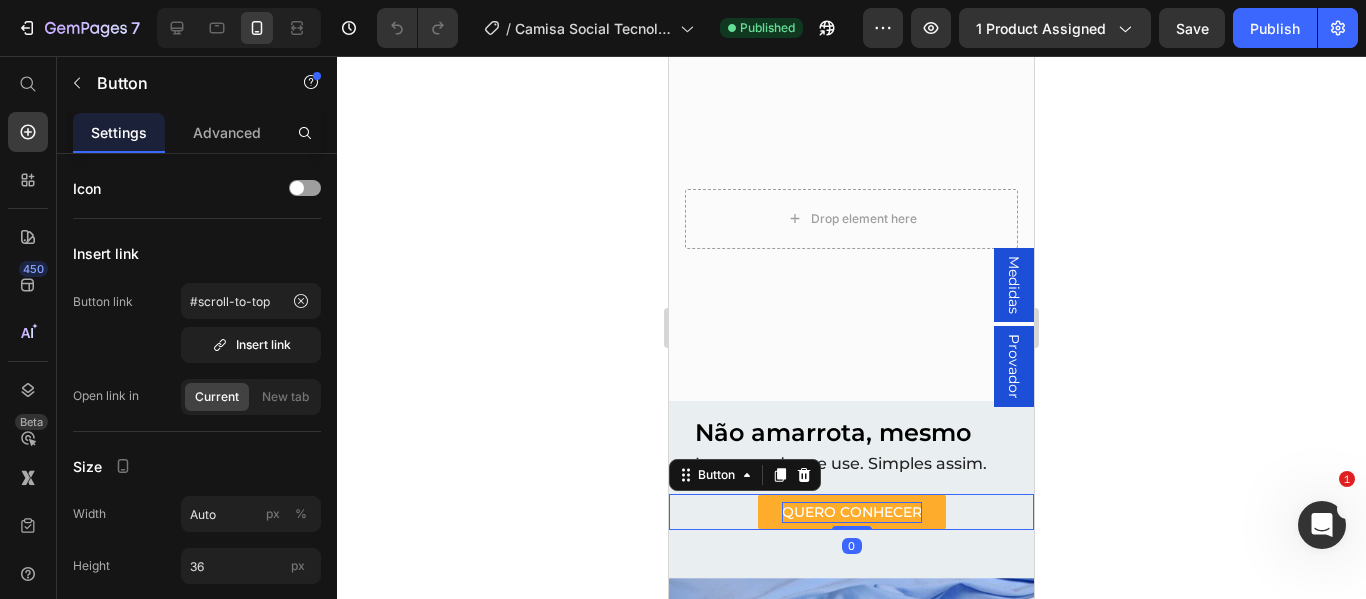click on "QUERO CONHECER" at bounding box center (852, 512) 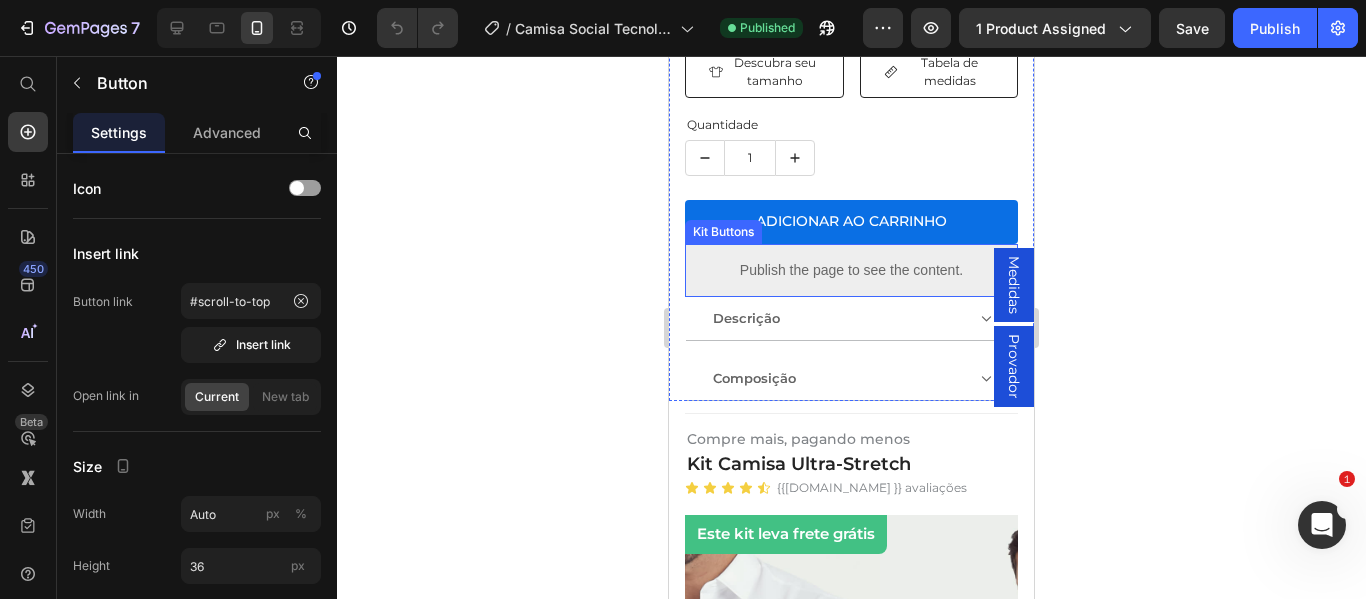 scroll, scrollTop: 848, scrollLeft: 0, axis: vertical 